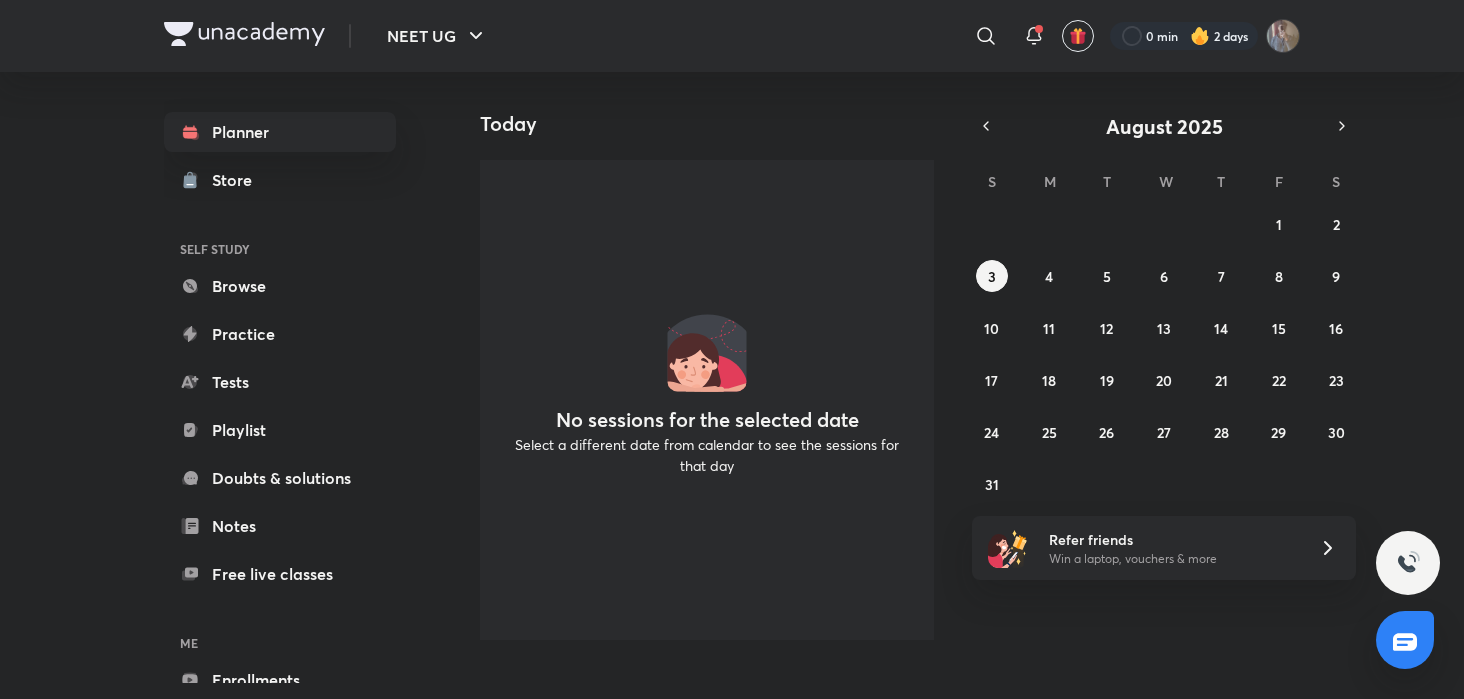 click on "No sessions for the selected date Select a different date from calendar to see the sessions for that day" at bounding box center [707, 400] 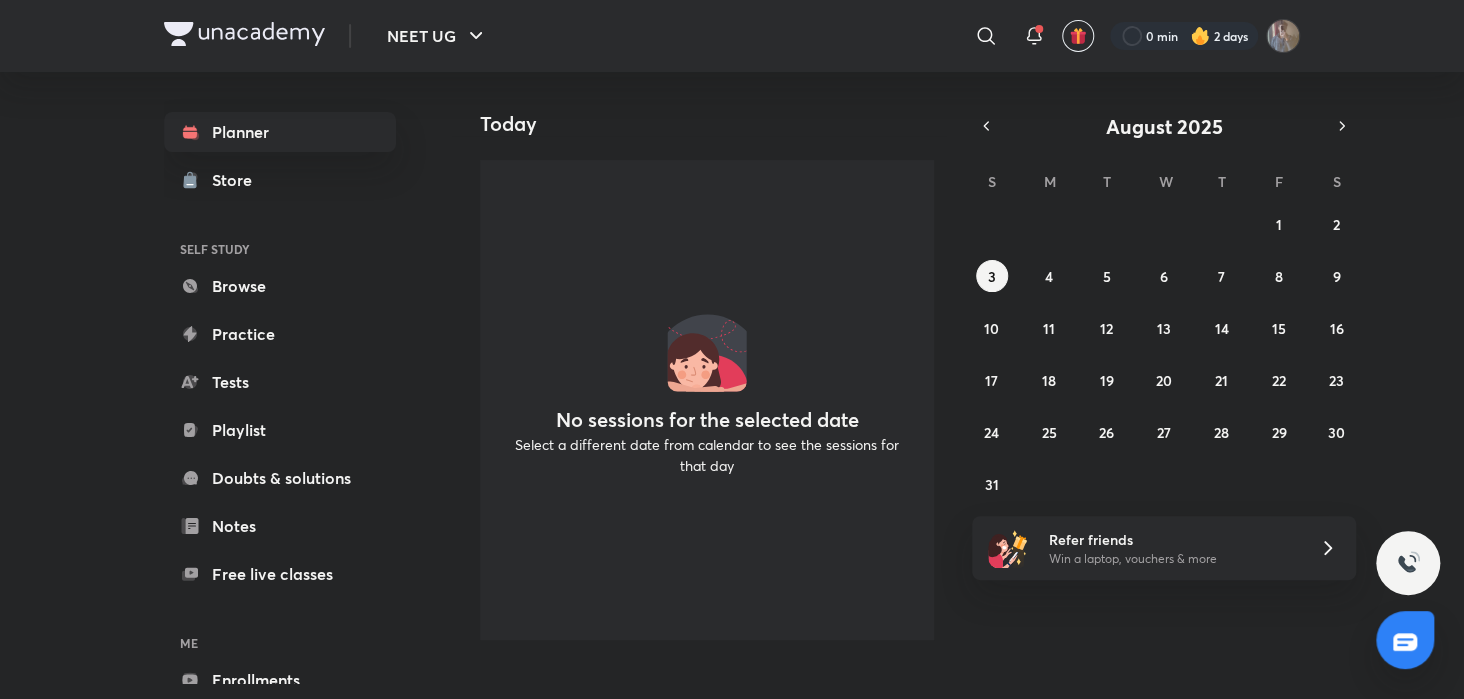 scroll, scrollTop: 0, scrollLeft: 0, axis: both 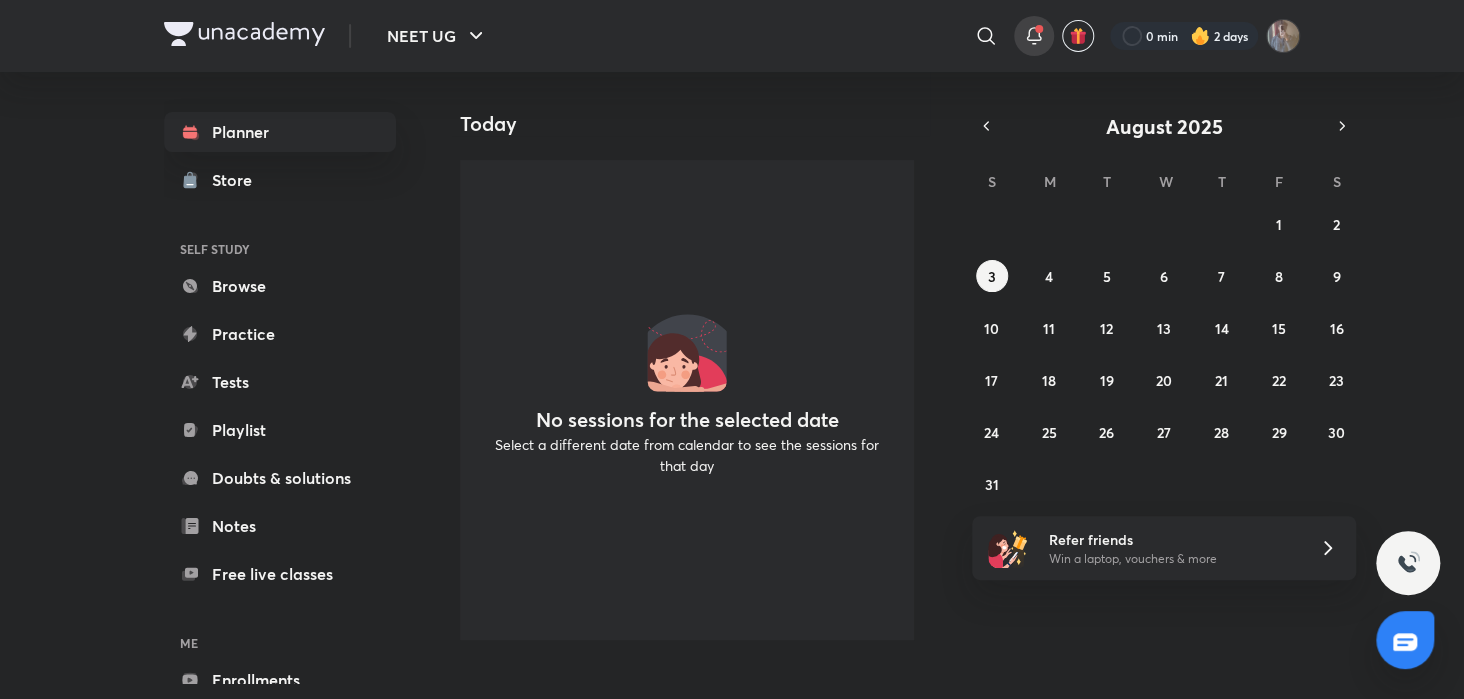 click 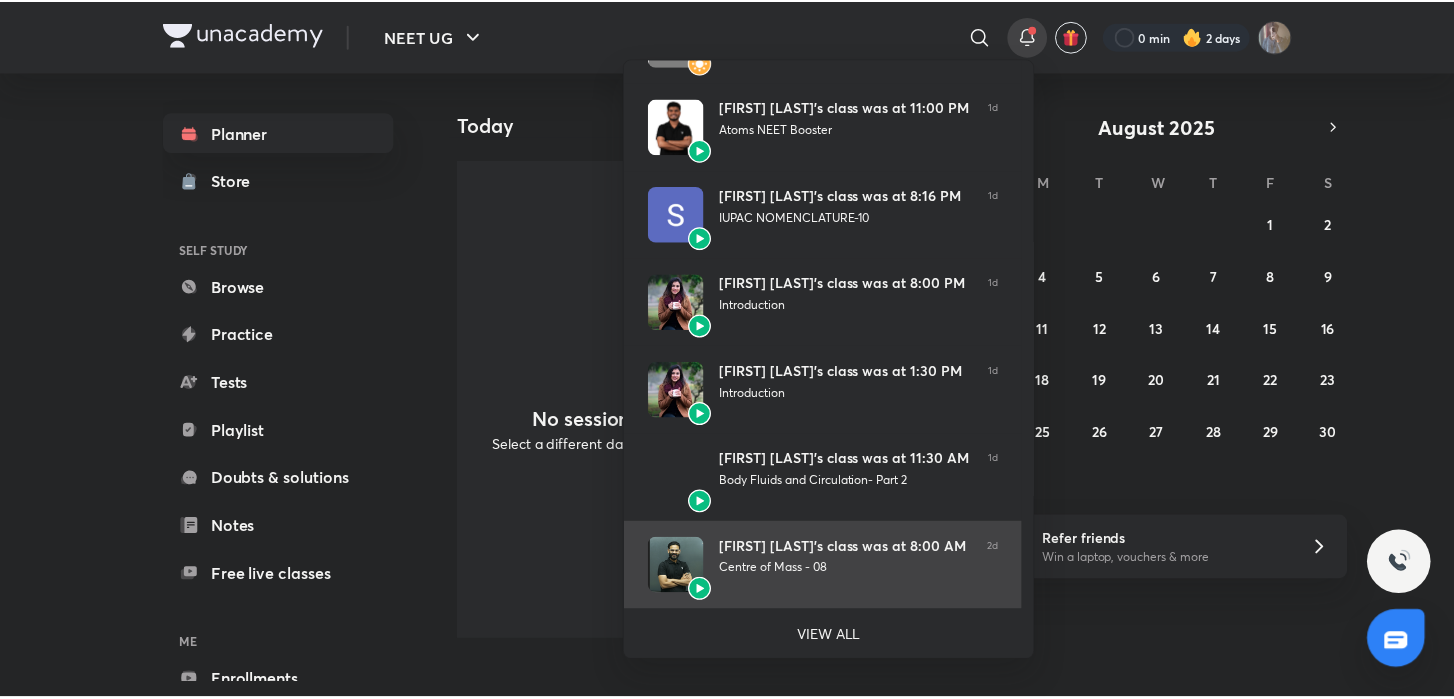 scroll, scrollTop: 0, scrollLeft: 0, axis: both 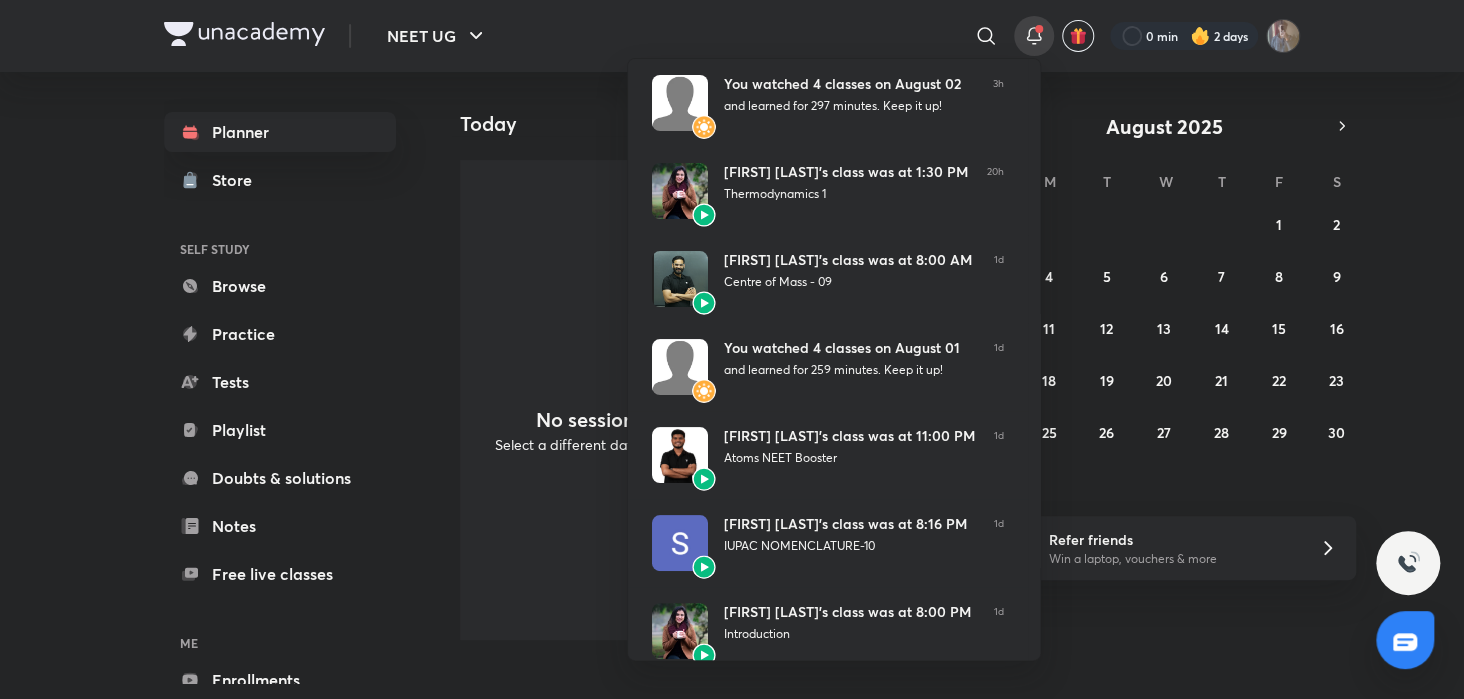 click at bounding box center [732, 349] 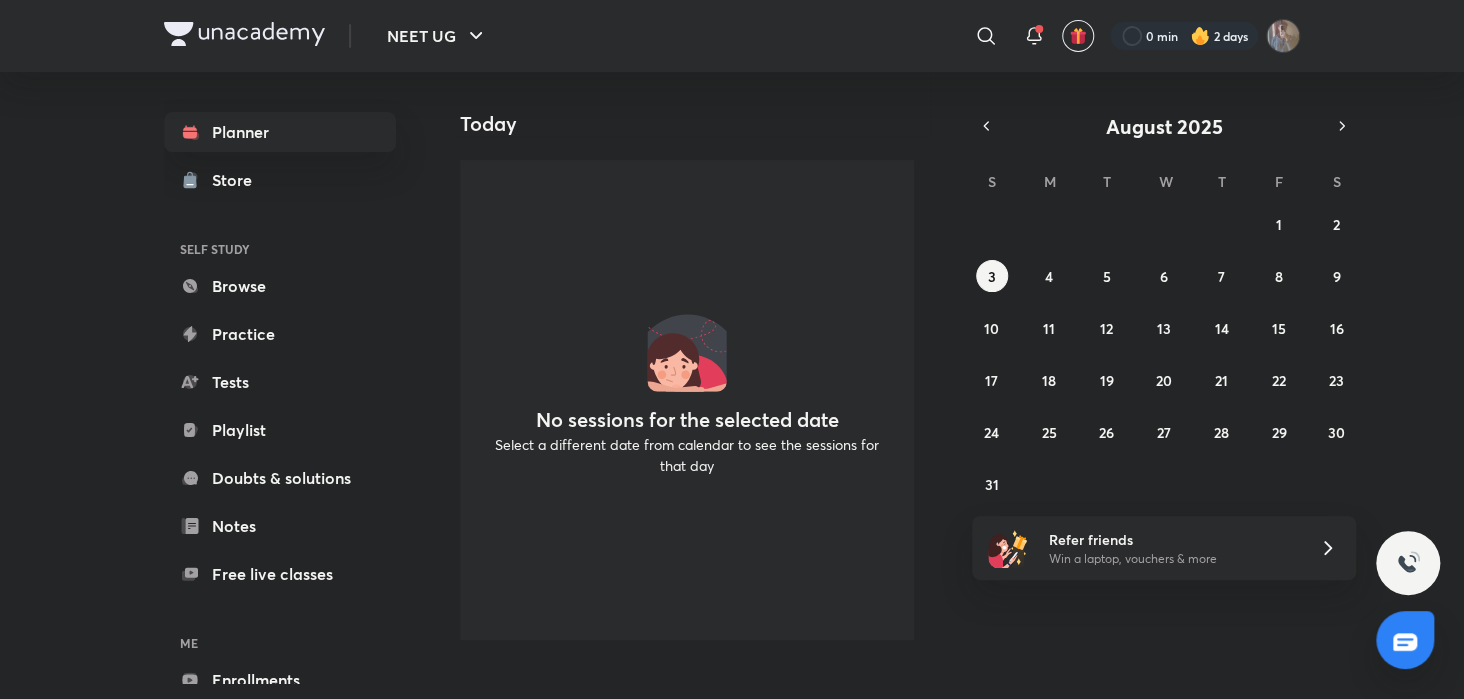 click on "Today No sessions for the selected date Select a different date from calendar to see the sessions for that day" at bounding box center [956, 364] 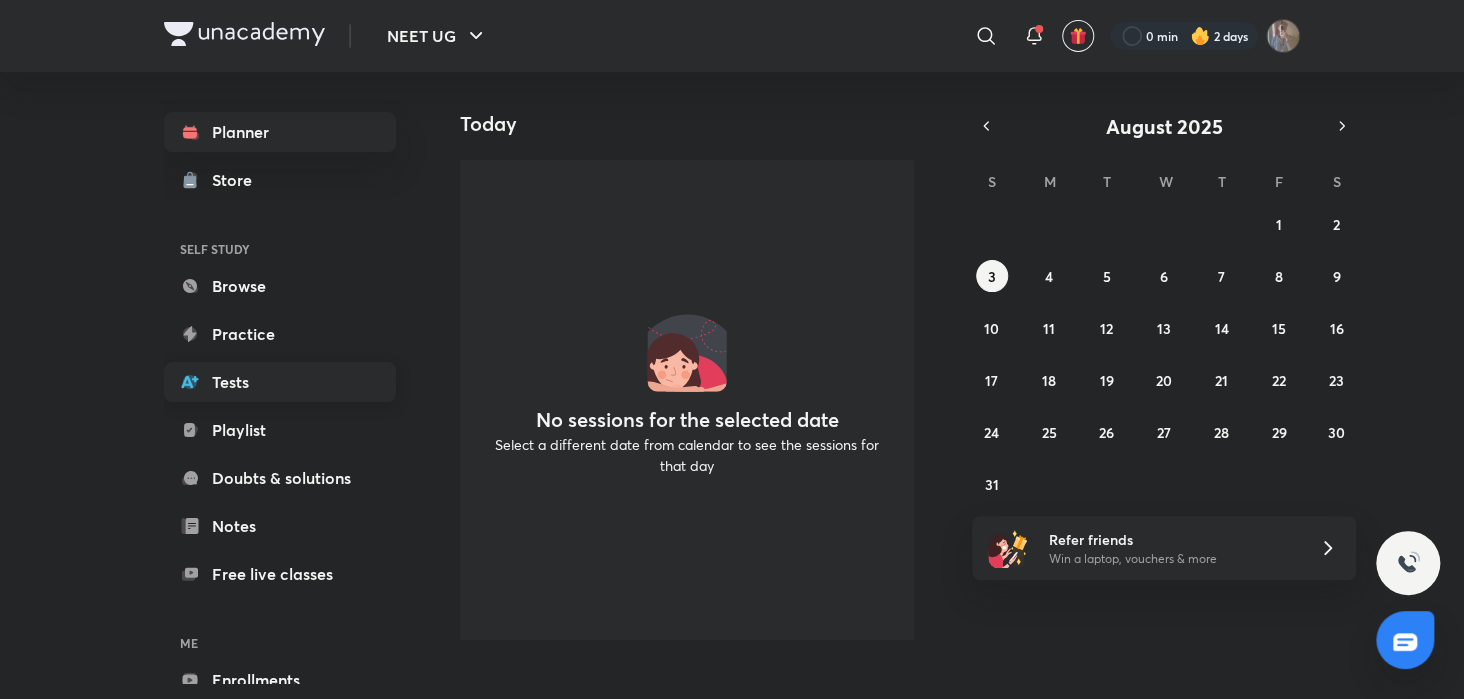 click on "Tests" at bounding box center [280, 382] 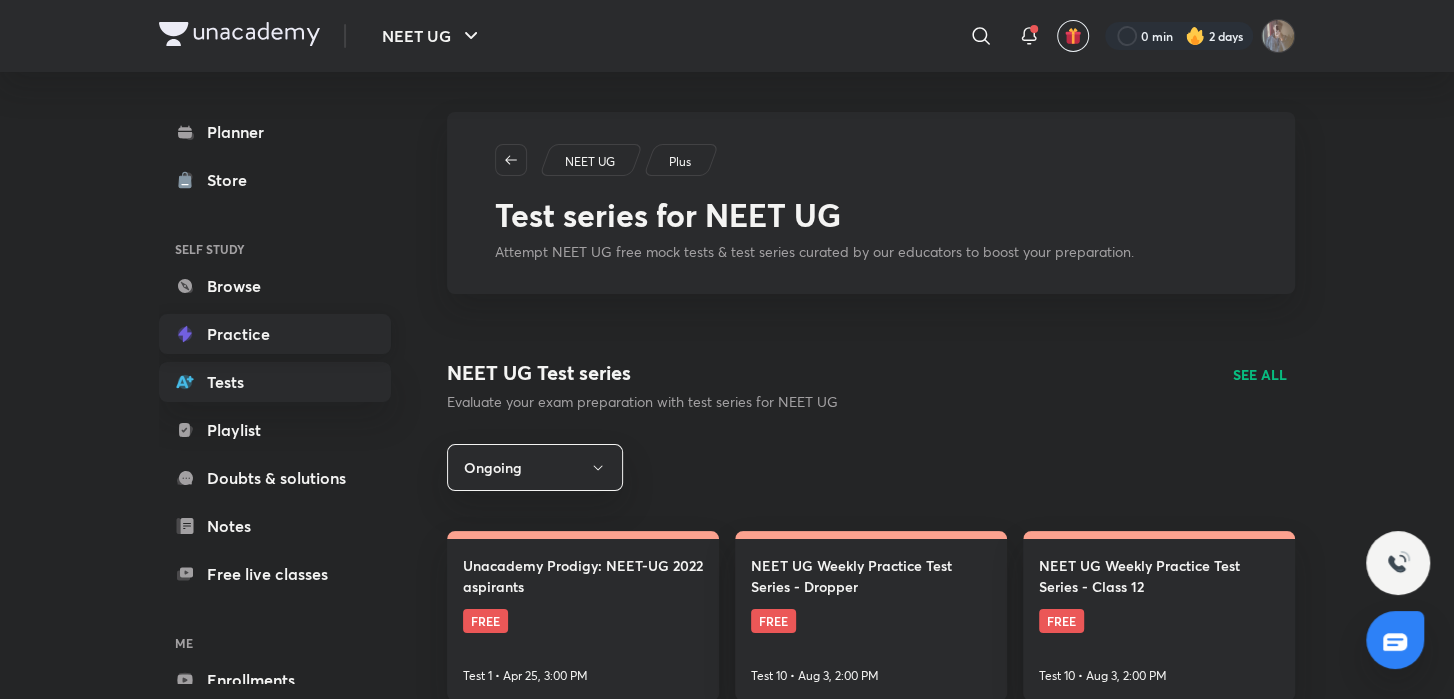 click on "Practice" at bounding box center (275, 334) 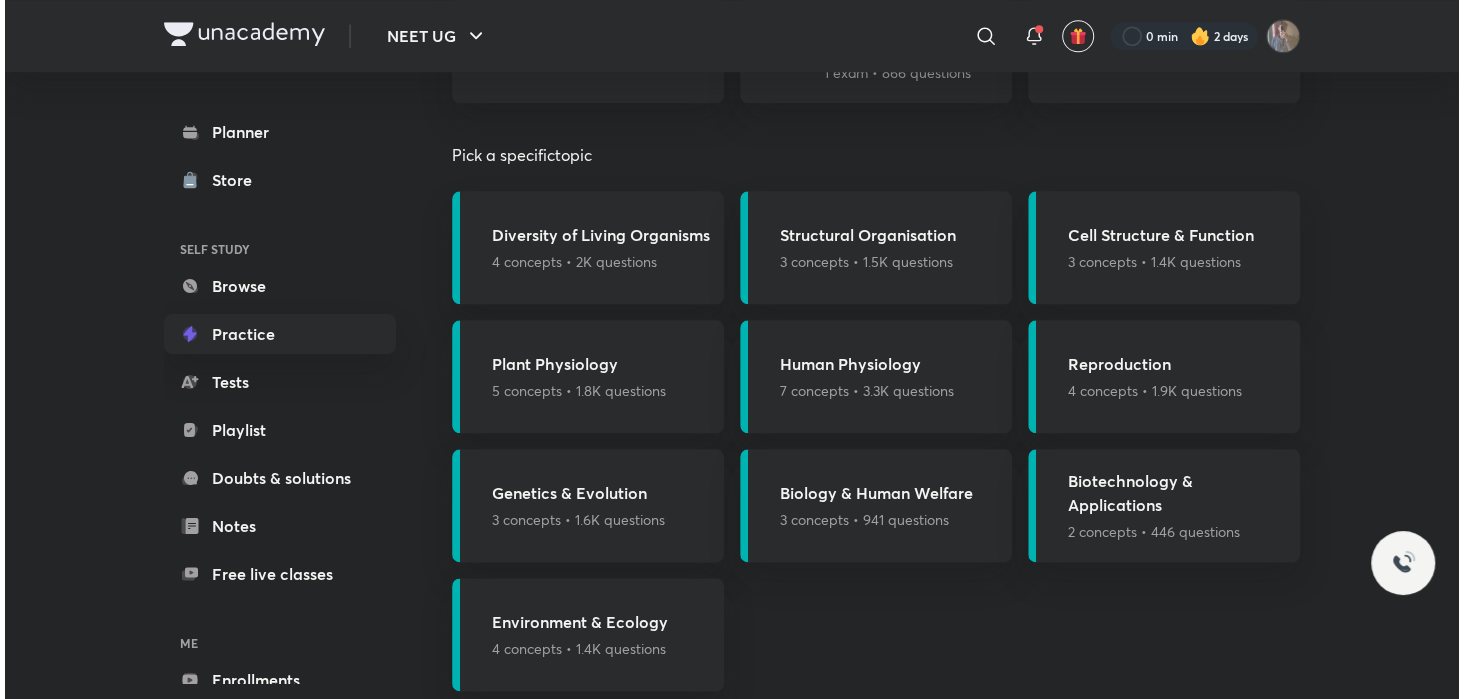 scroll, scrollTop: 1436, scrollLeft: 0, axis: vertical 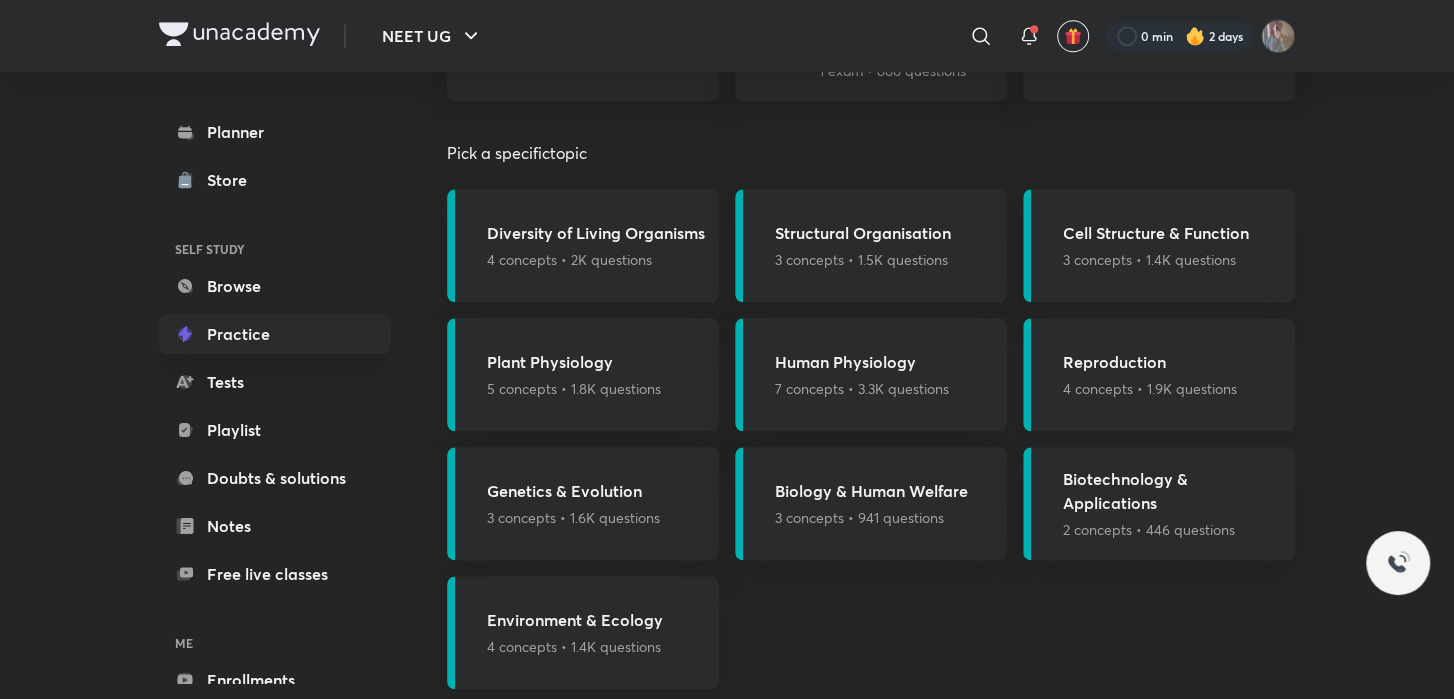 click on "4 concepts • 1.9K questions" at bounding box center [1150, 388] 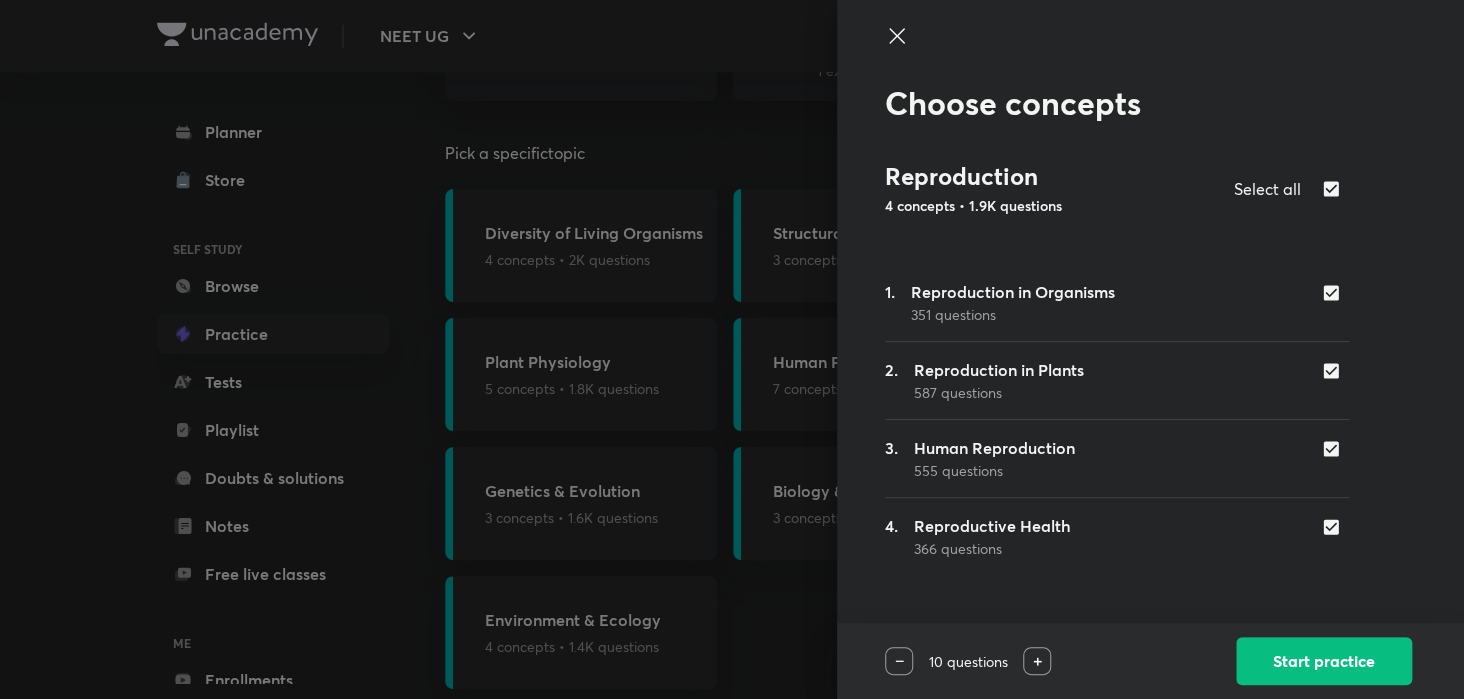 click at bounding box center [1335, 371] 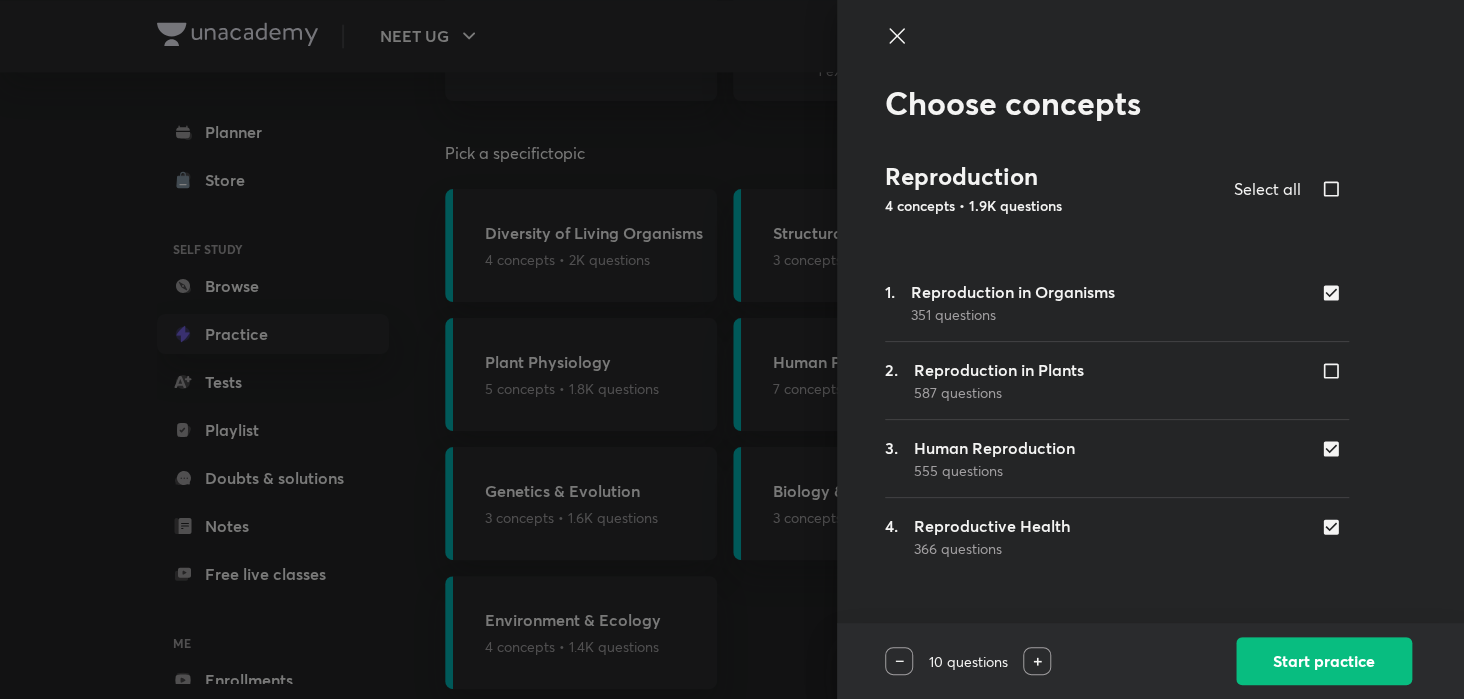 click at bounding box center (1335, 293) 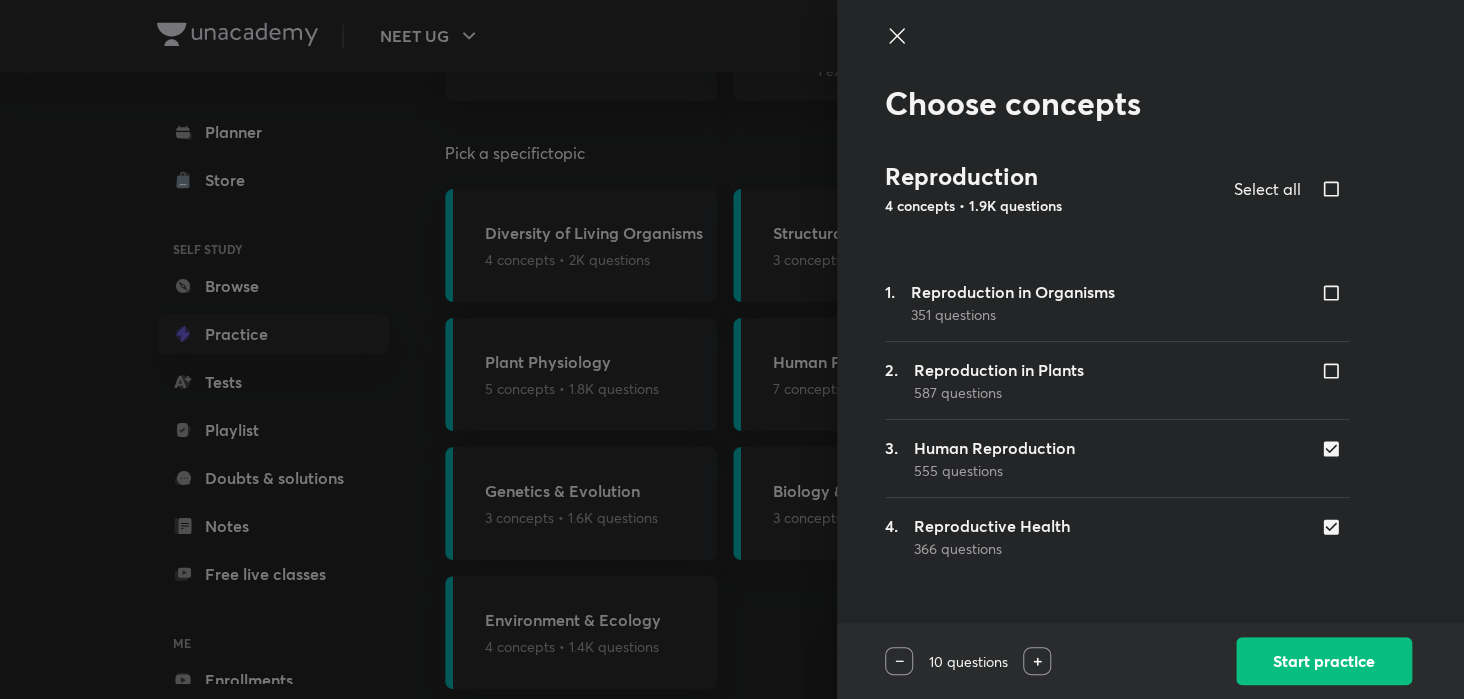 click at bounding box center [1335, 527] 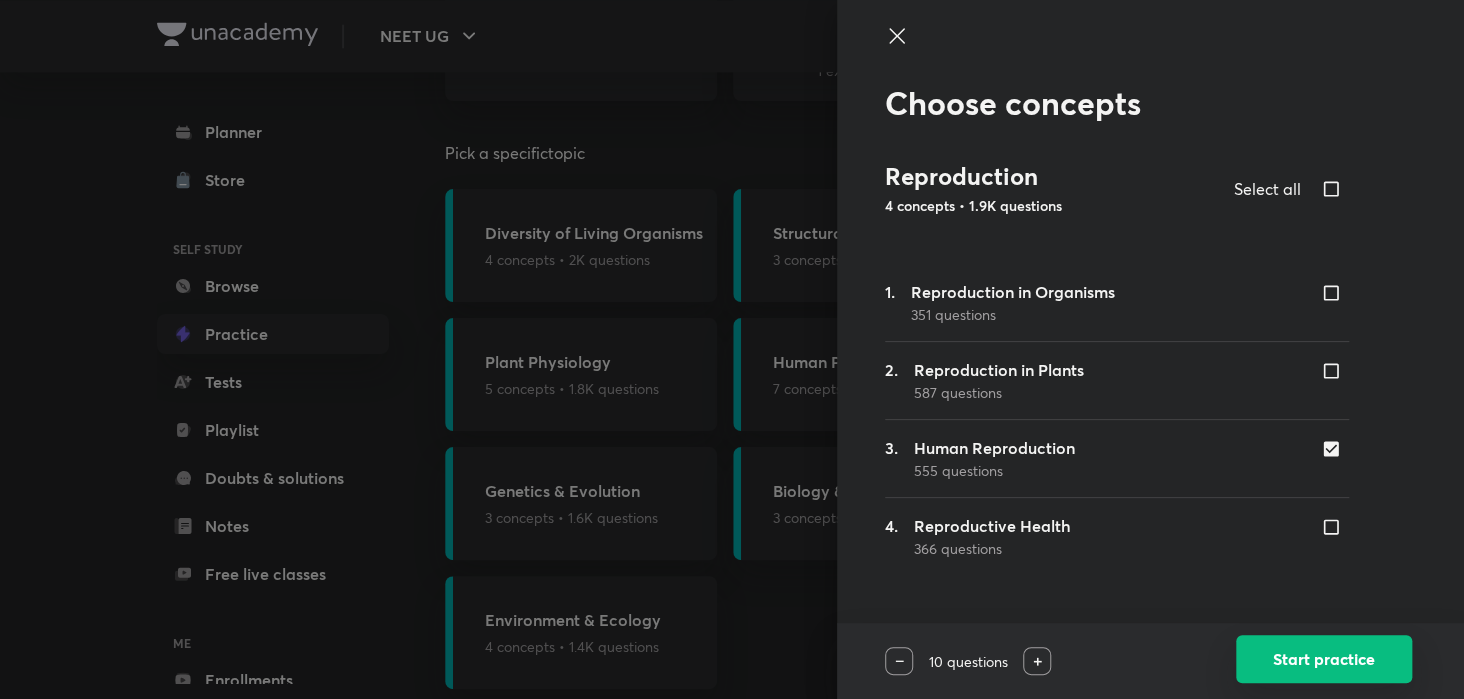 click on "Start practice" at bounding box center [1324, 659] 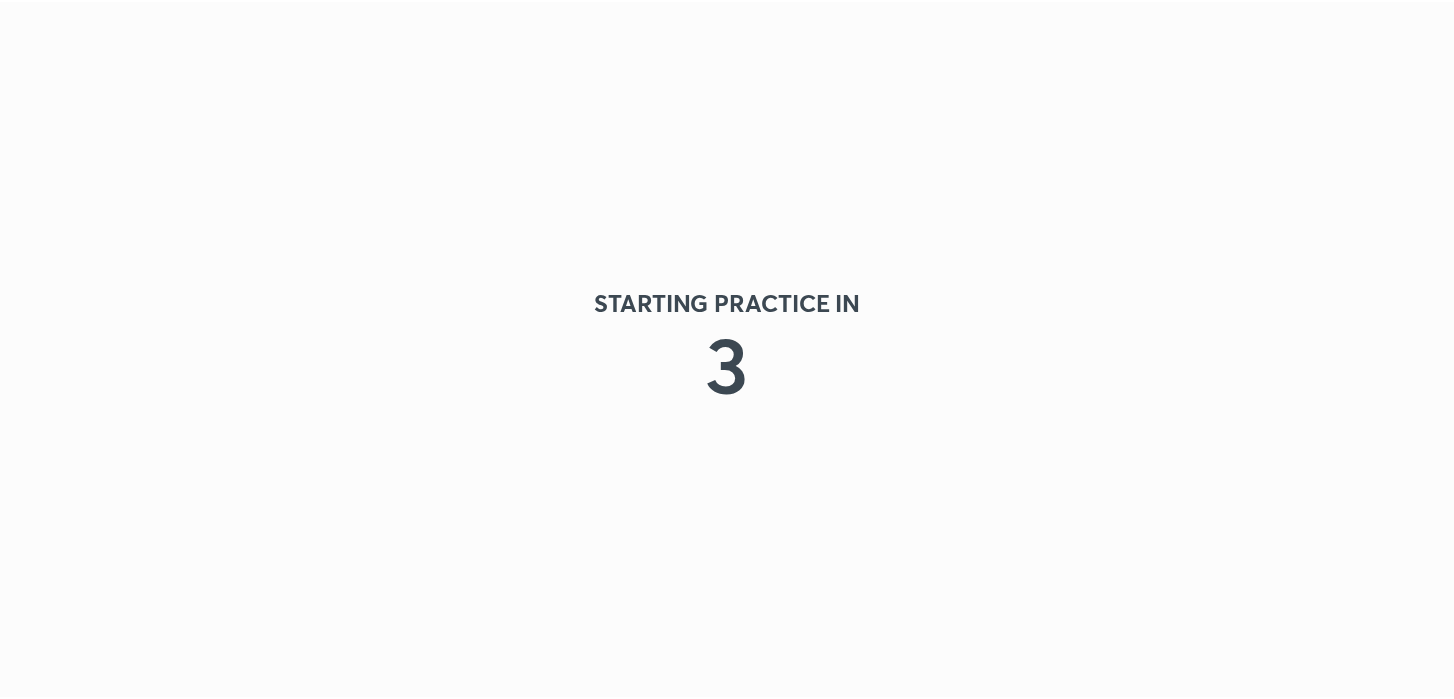 scroll, scrollTop: 0, scrollLeft: 0, axis: both 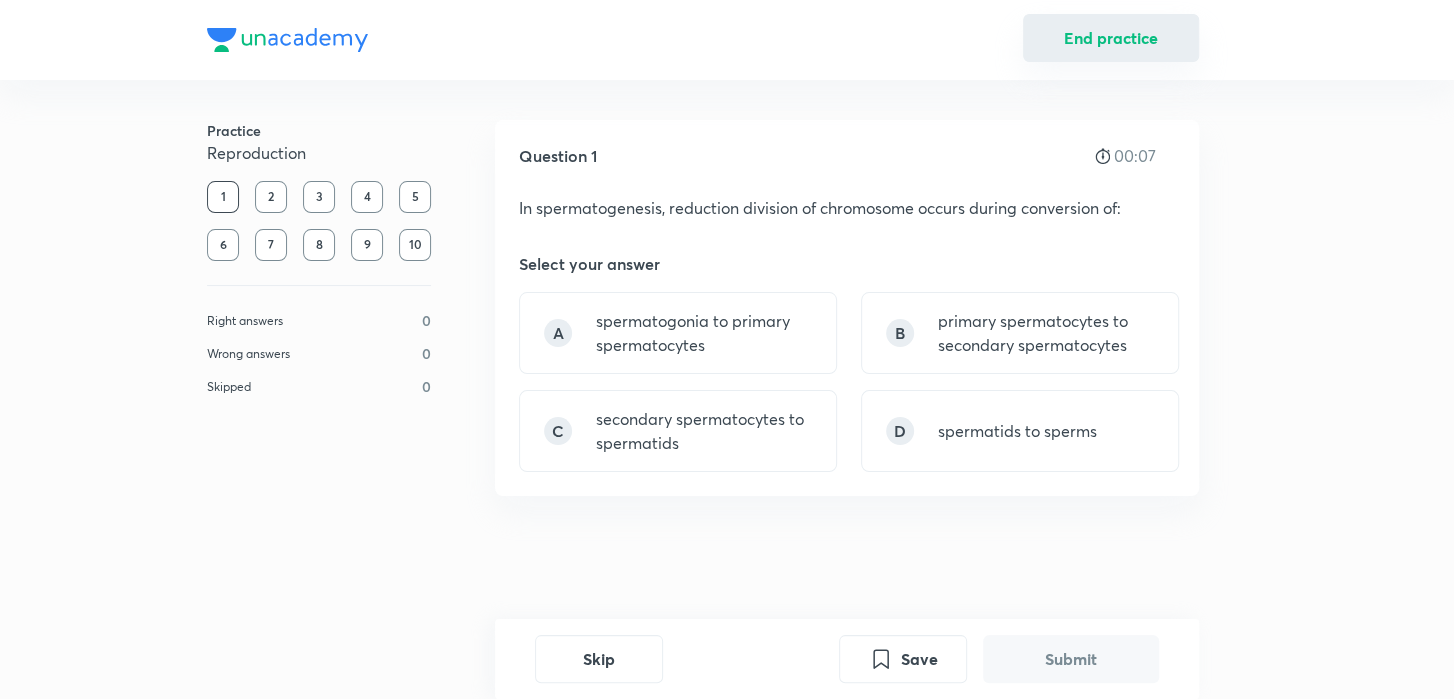 click on "End practice" at bounding box center [1111, 38] 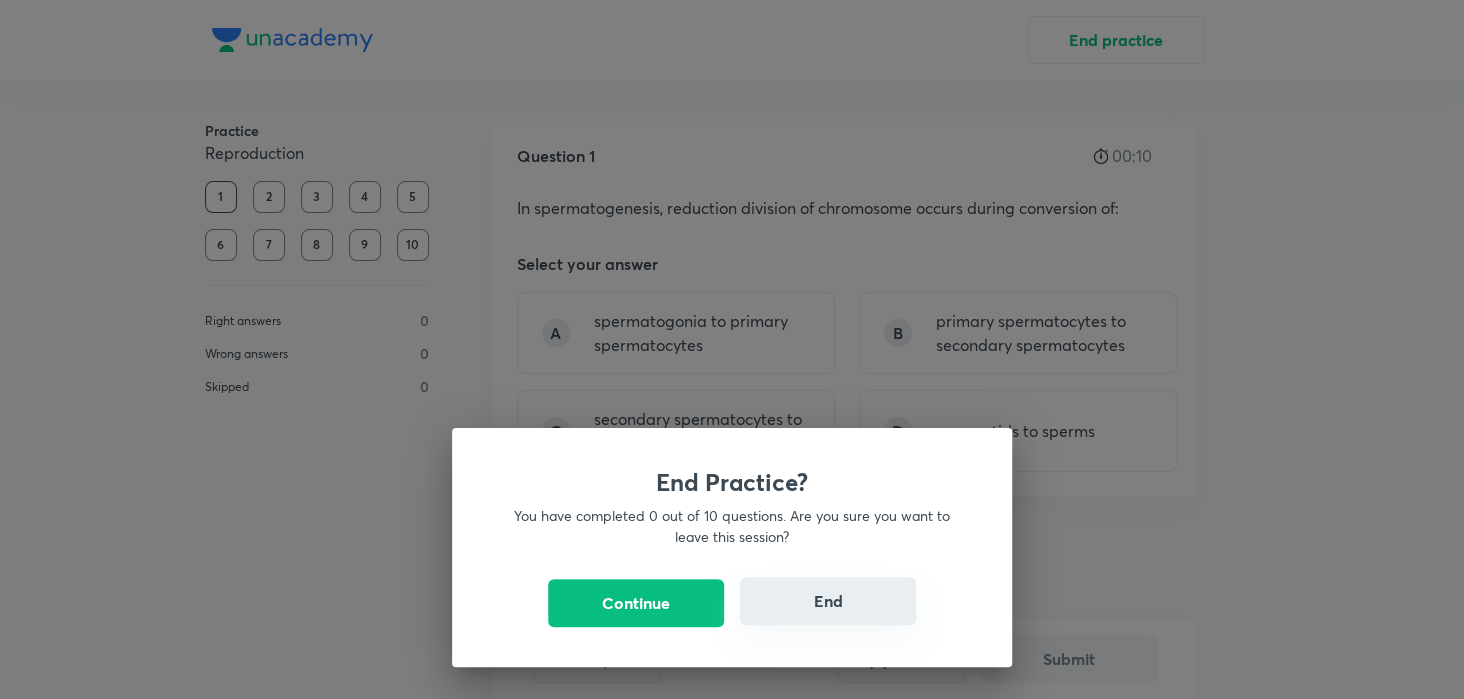 click on "End" at bounding box center [828, 601] 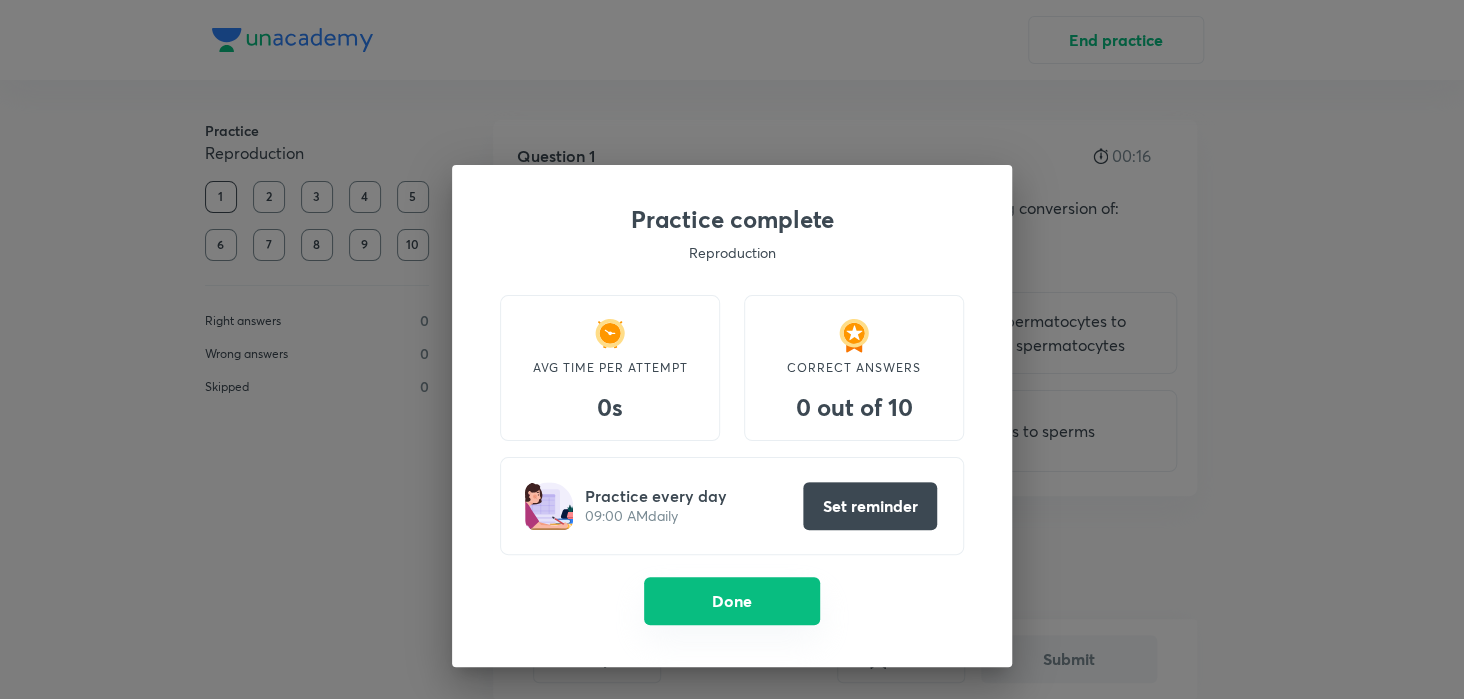 click on "Done" at bounding box center [732, 601] 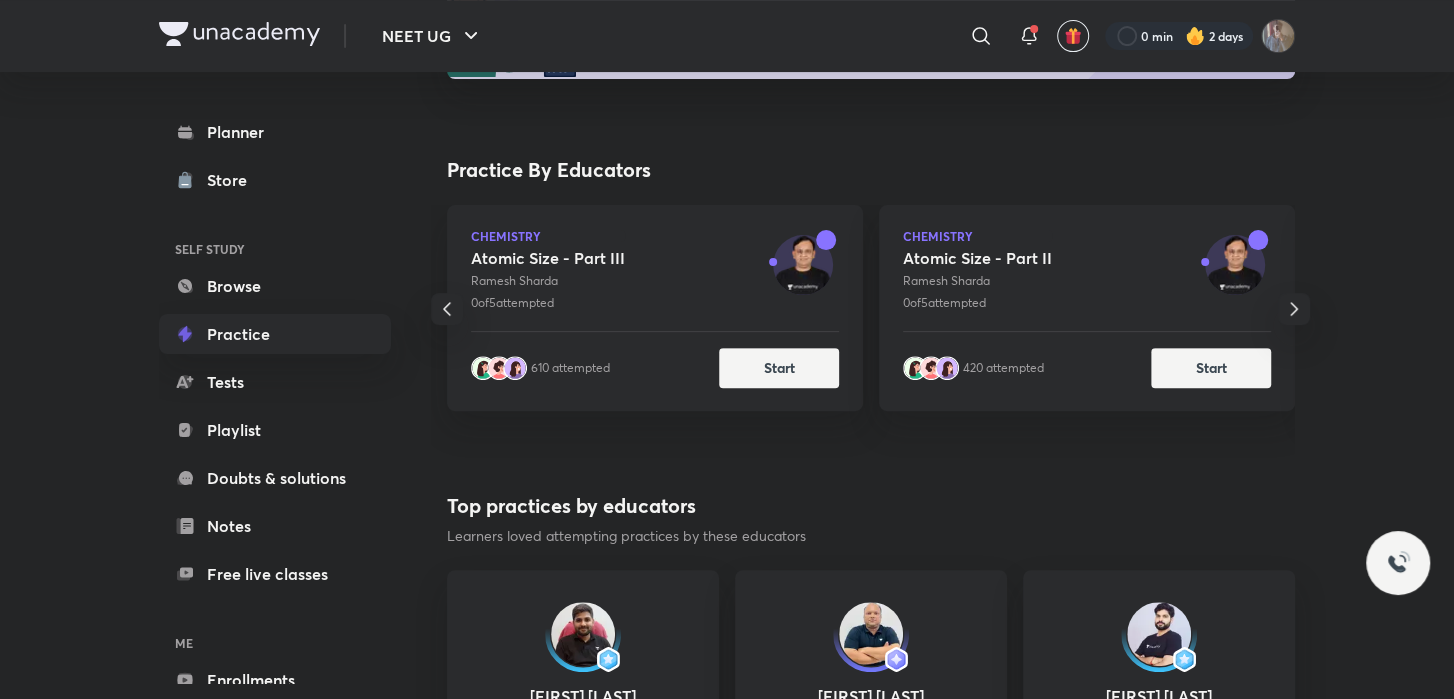 scroll, scrollTop: 304, scrollLeft: 0, axis: vertical 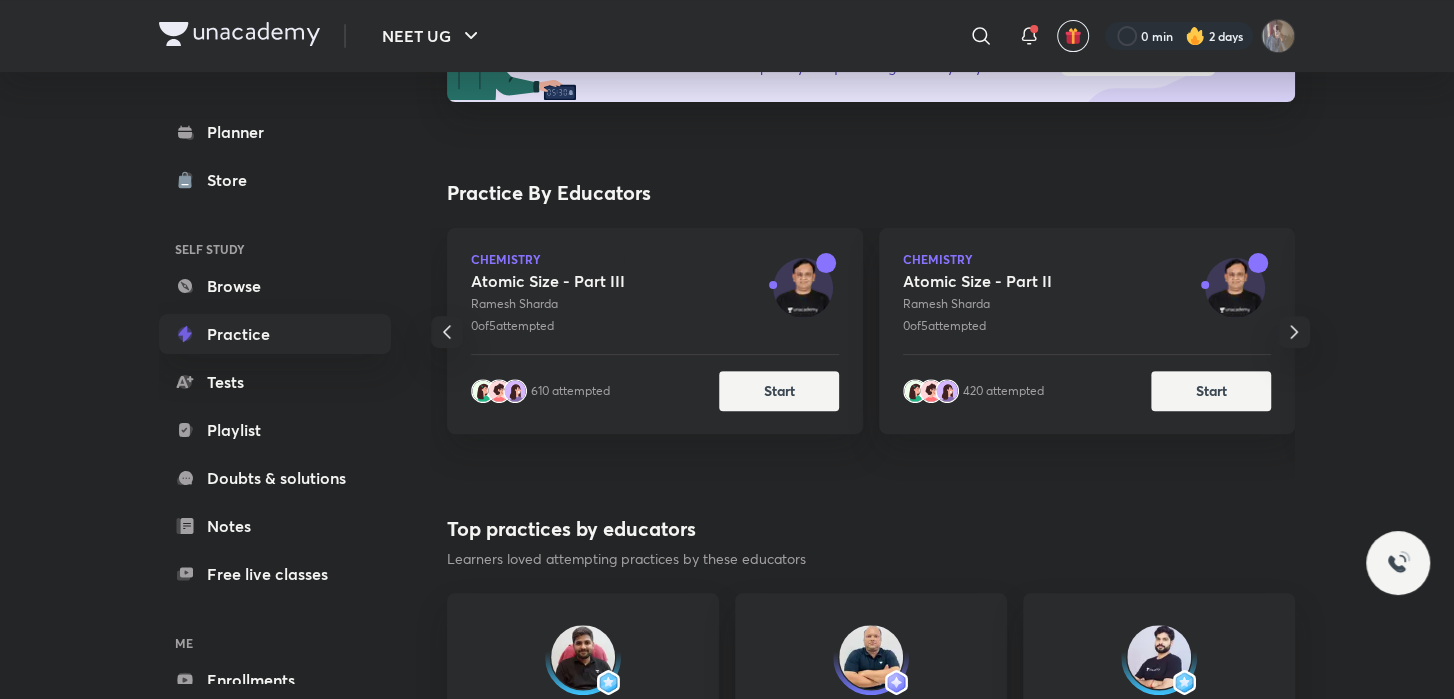 click on "Chemistry Atomic Size - Part II [FIRST]   [LAST] 0  of  5  attempted 420 attempted Start" at bounding box center [1095, 363] 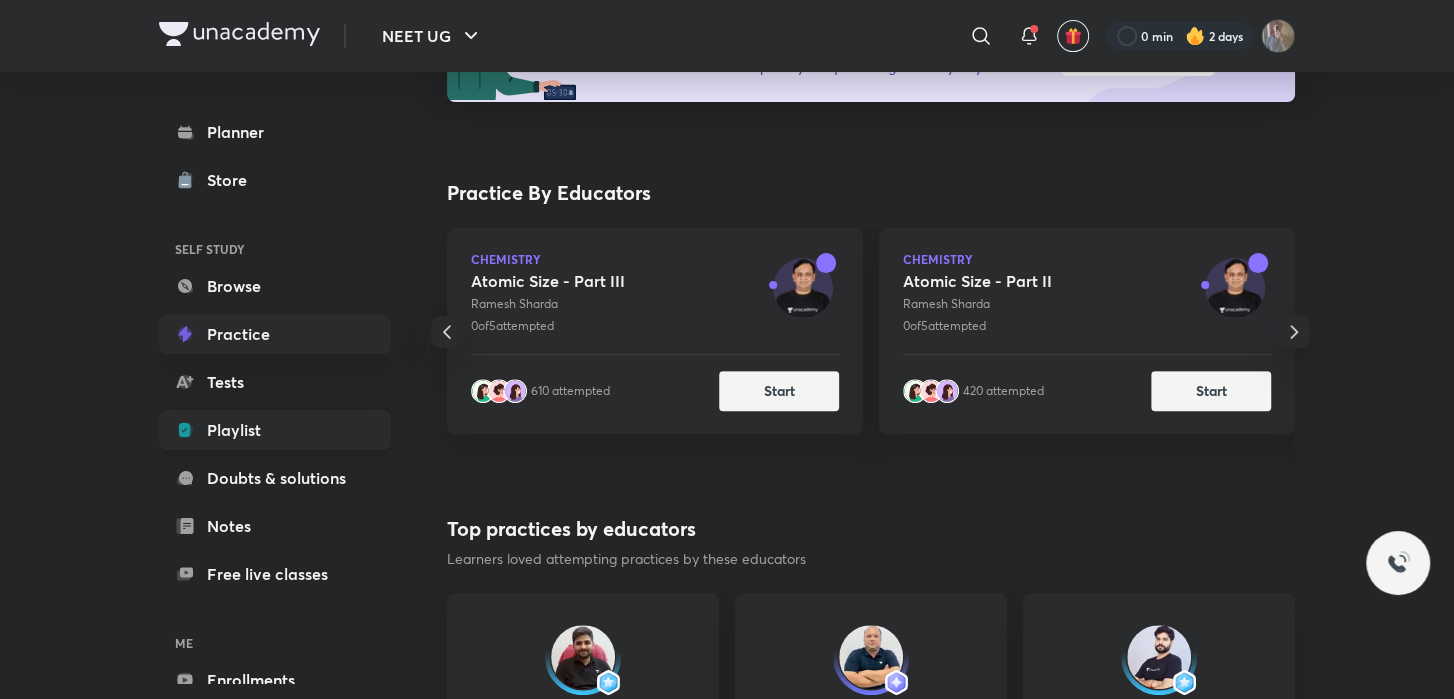 scroll, scrollTop: 105, scrollLeft: 0, axis: vertical 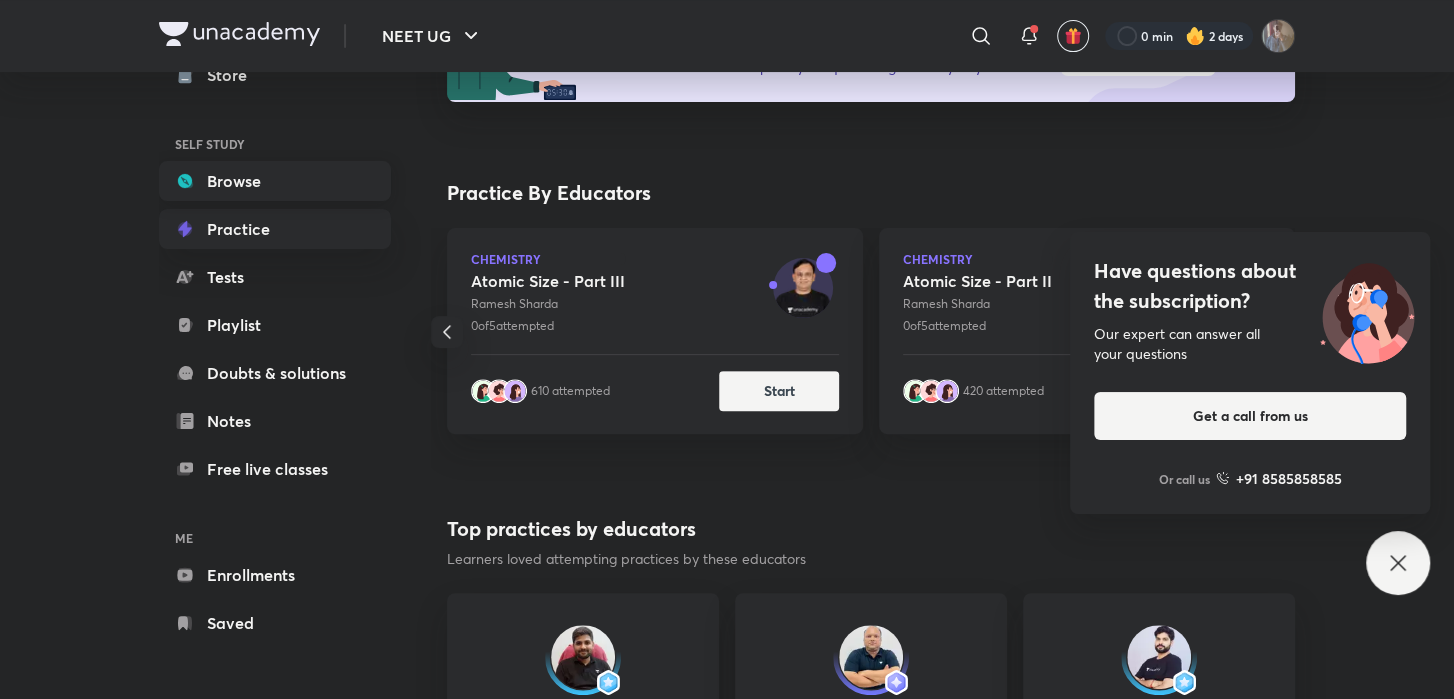 click on "Browse" at bounding box center (275, 181) 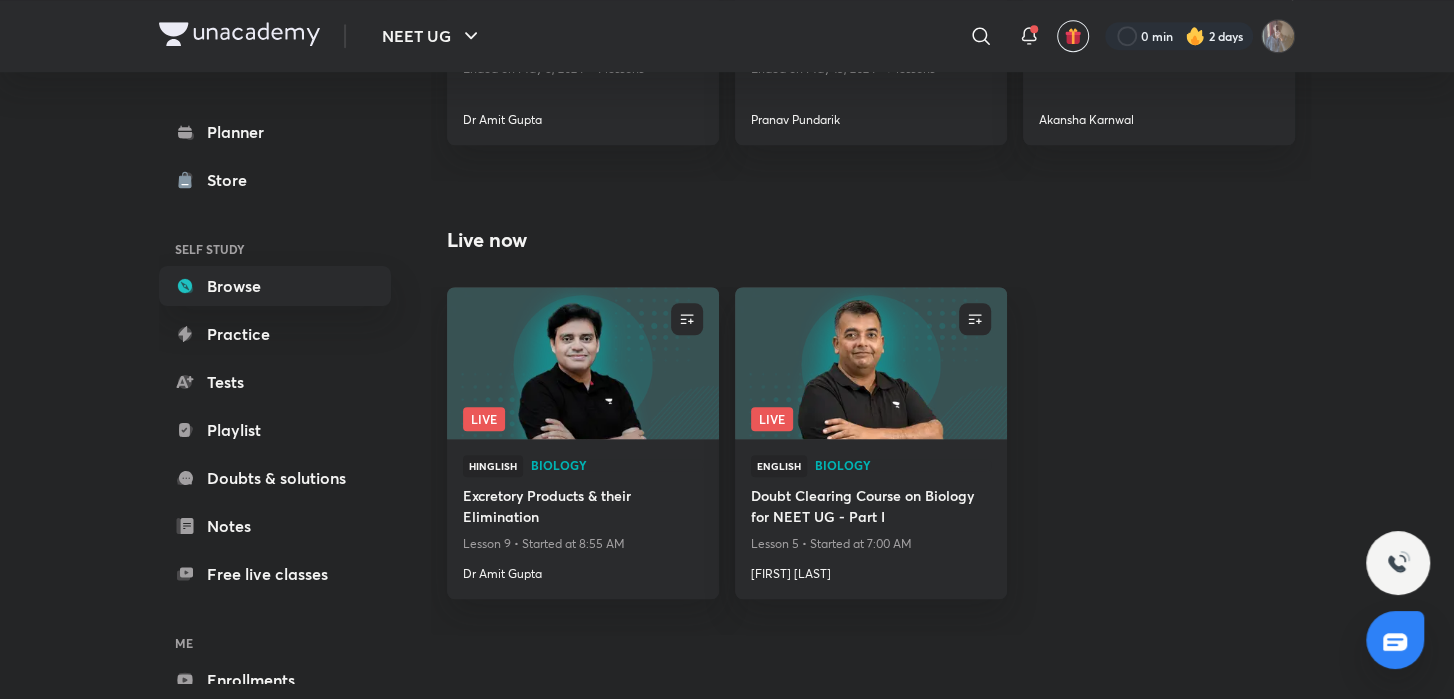 scroll, scrollTop: 985, scrollLeft: 0, axis: vertical 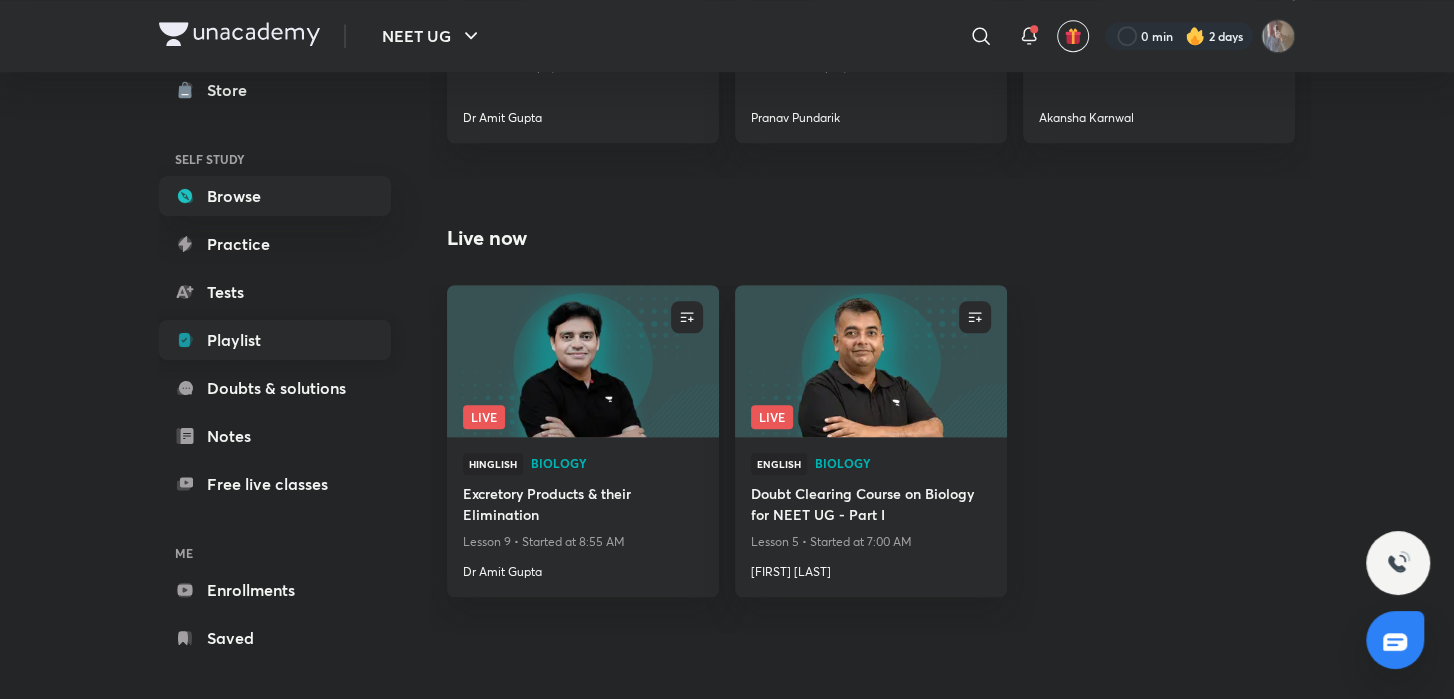 click on "Playlist" at bounding box center (275, 340) 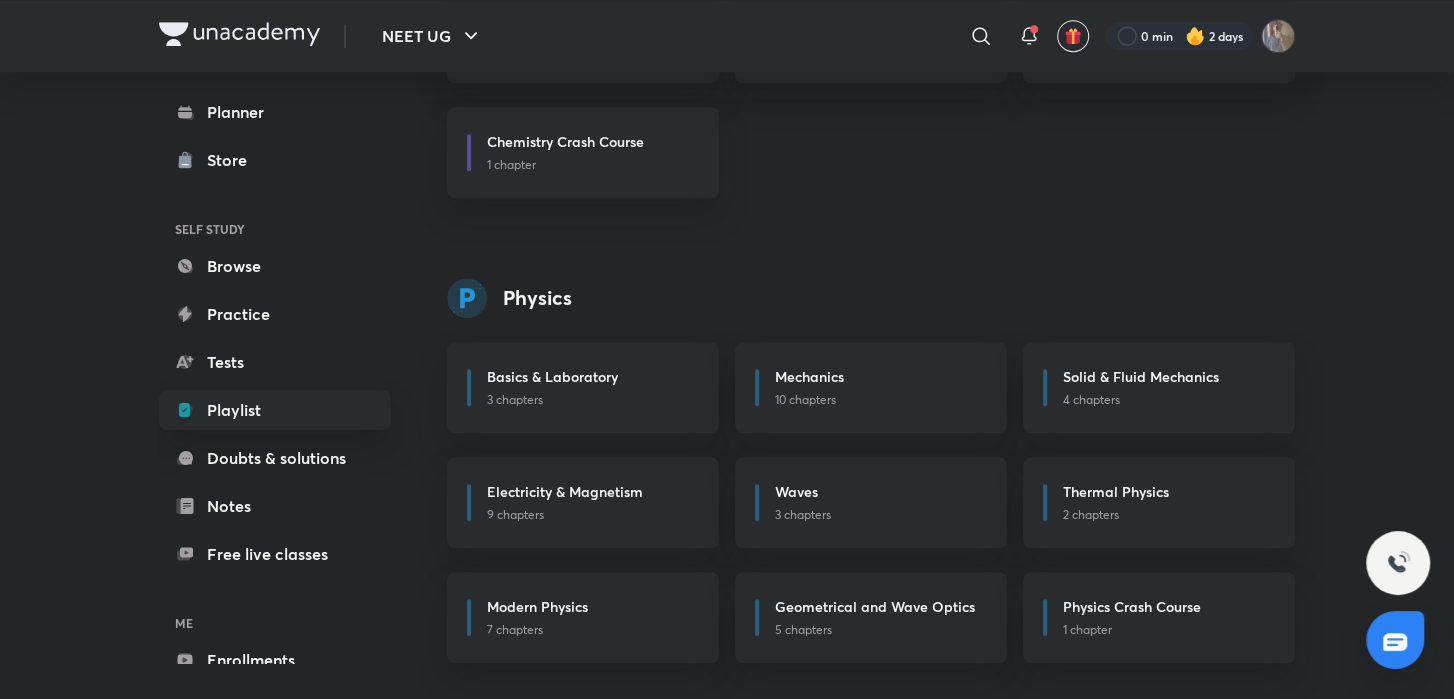 scroll, scrollTop: 0, scrollLeft: 0, axis: both 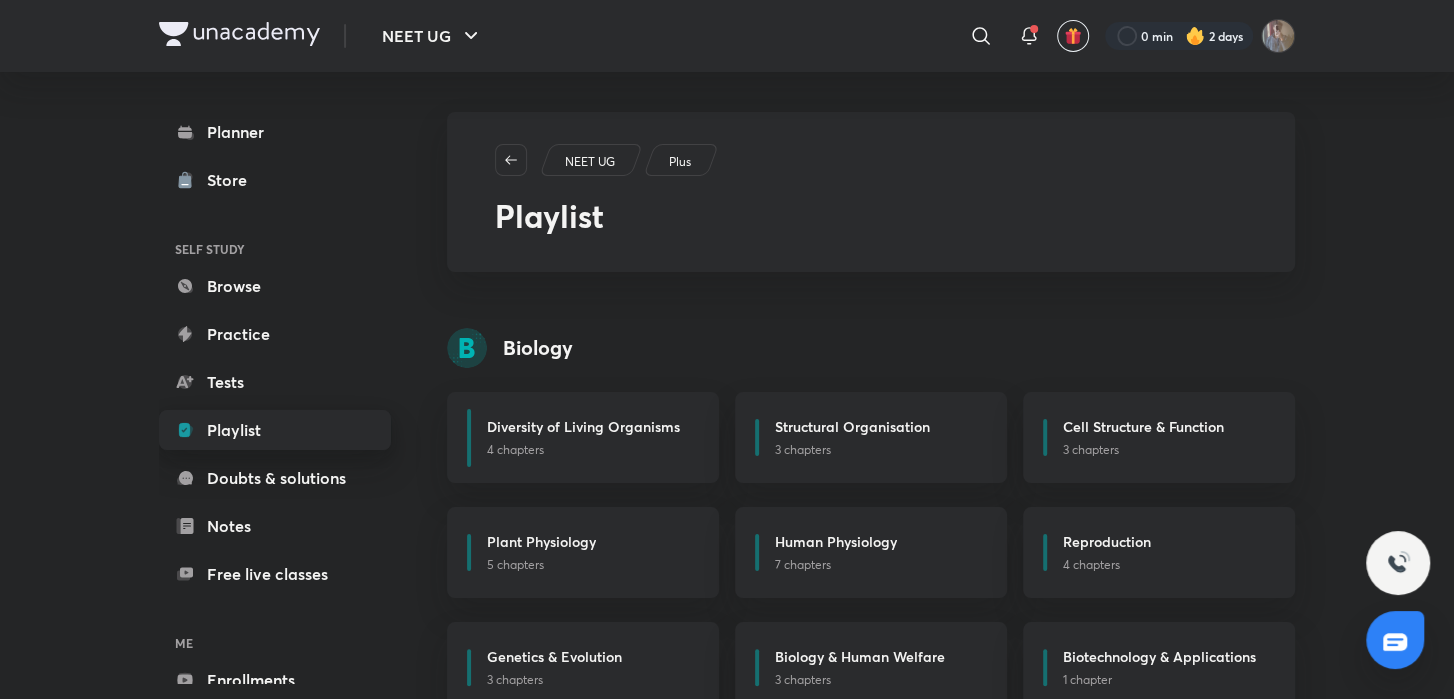 click on "Playlist" at bounding box center (275, 430) 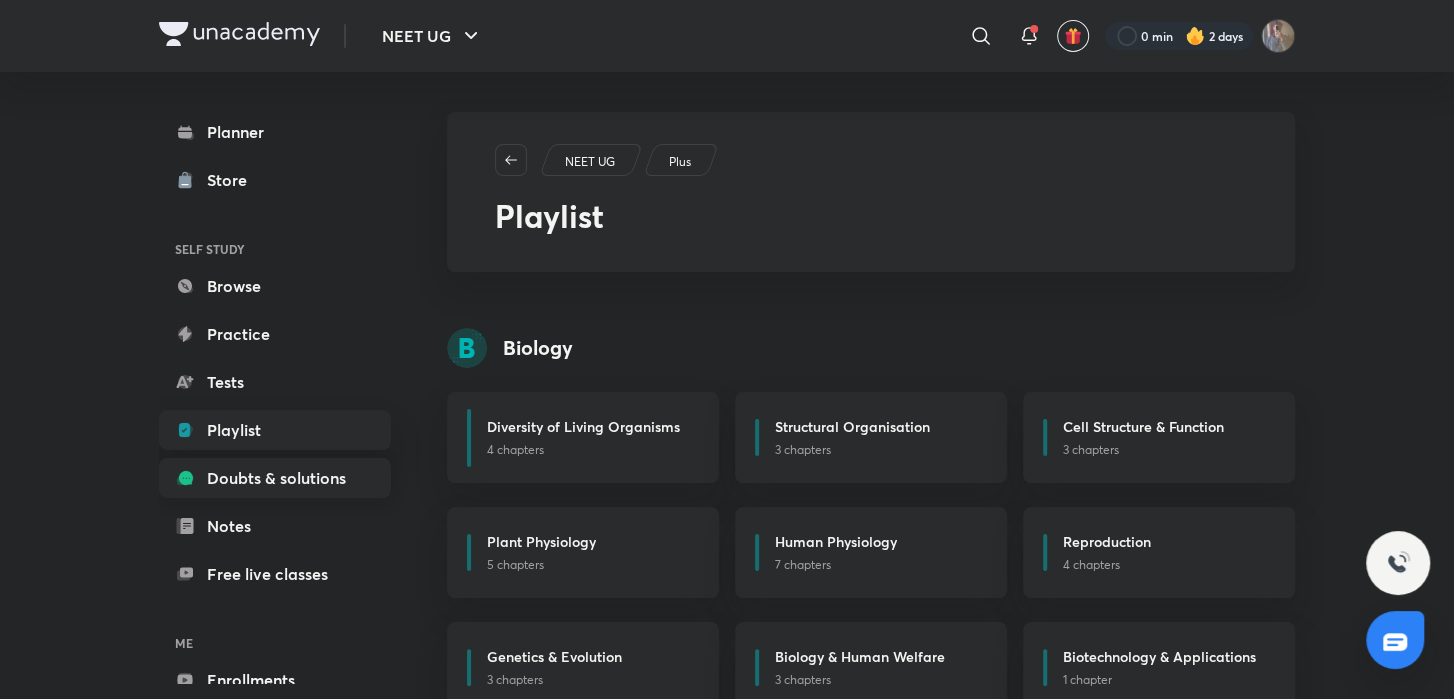 click on "Doubts & solutions" at bounding box center [275, 478] 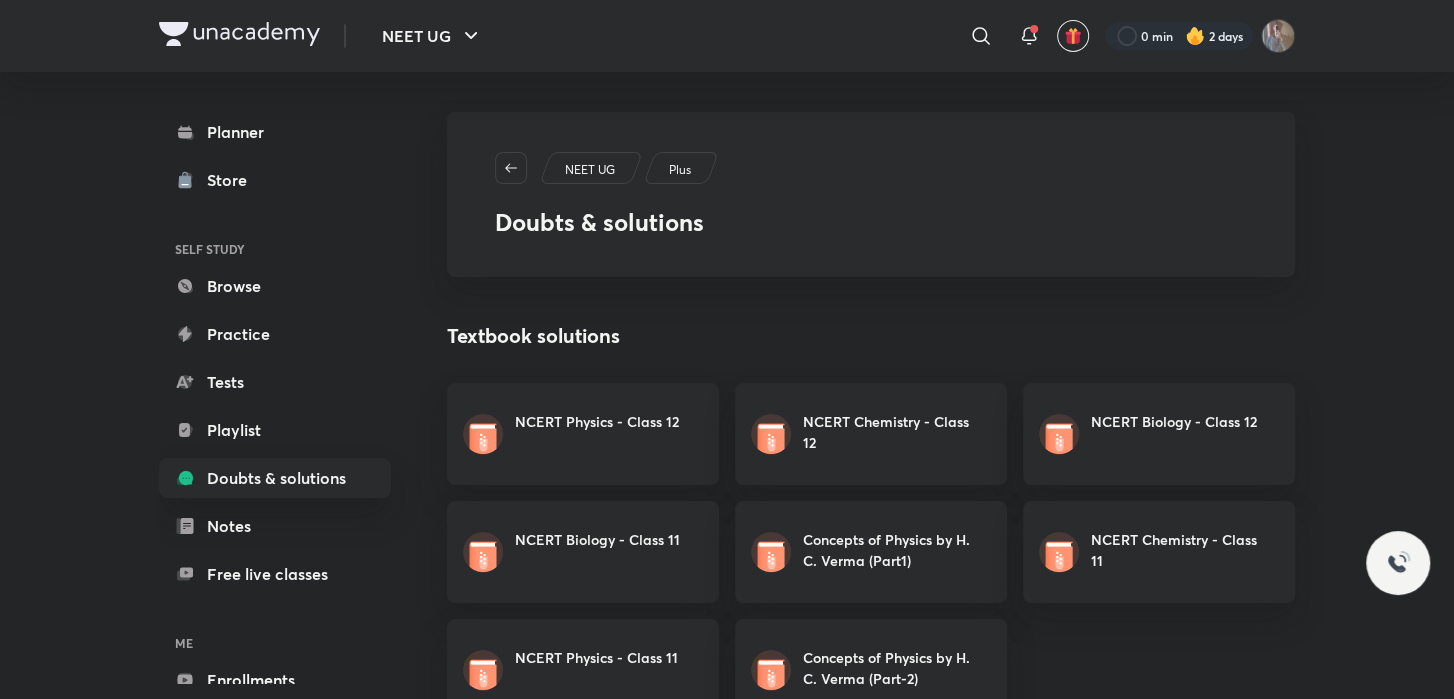scroll, scrollTop: 105, scrollLeft: 0, axis: vertical 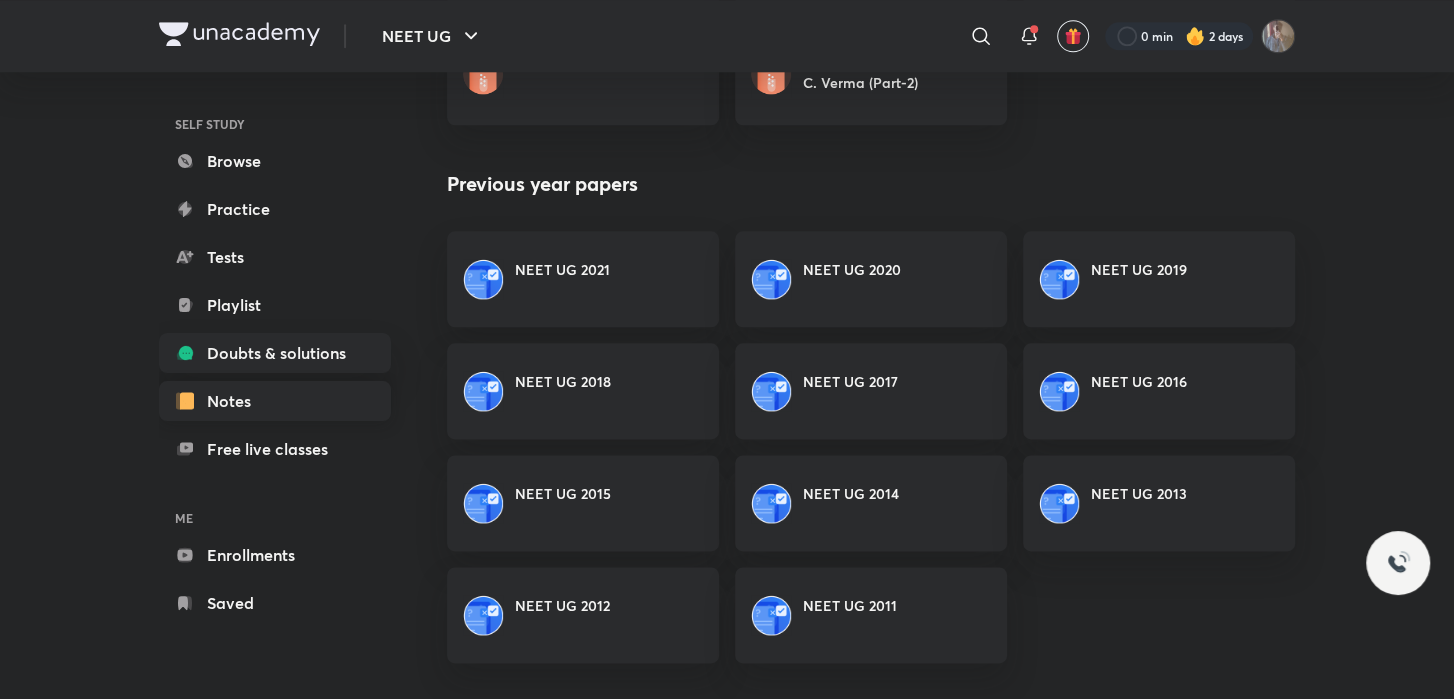 click on "Notes" at bounding box center (275, 401) 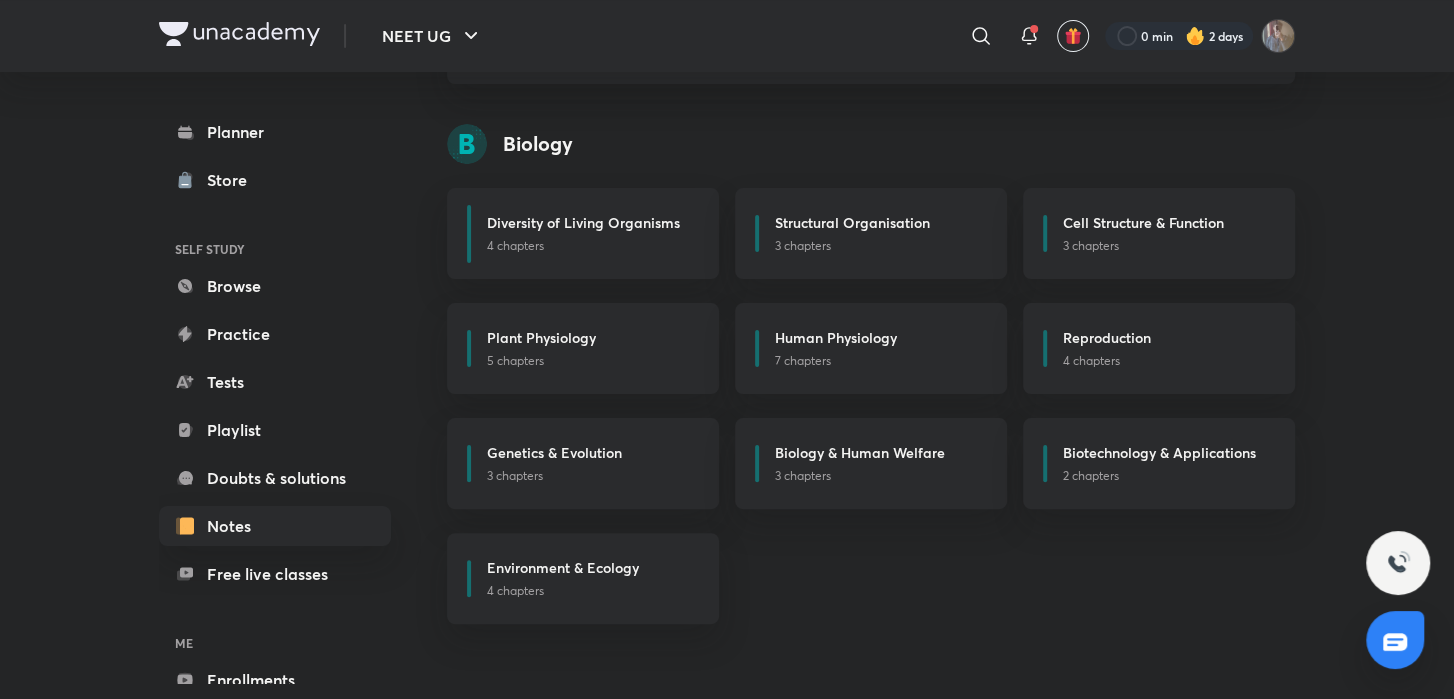 scroll, scrollTop: 188, scrollLeft: 0, axis: vertical 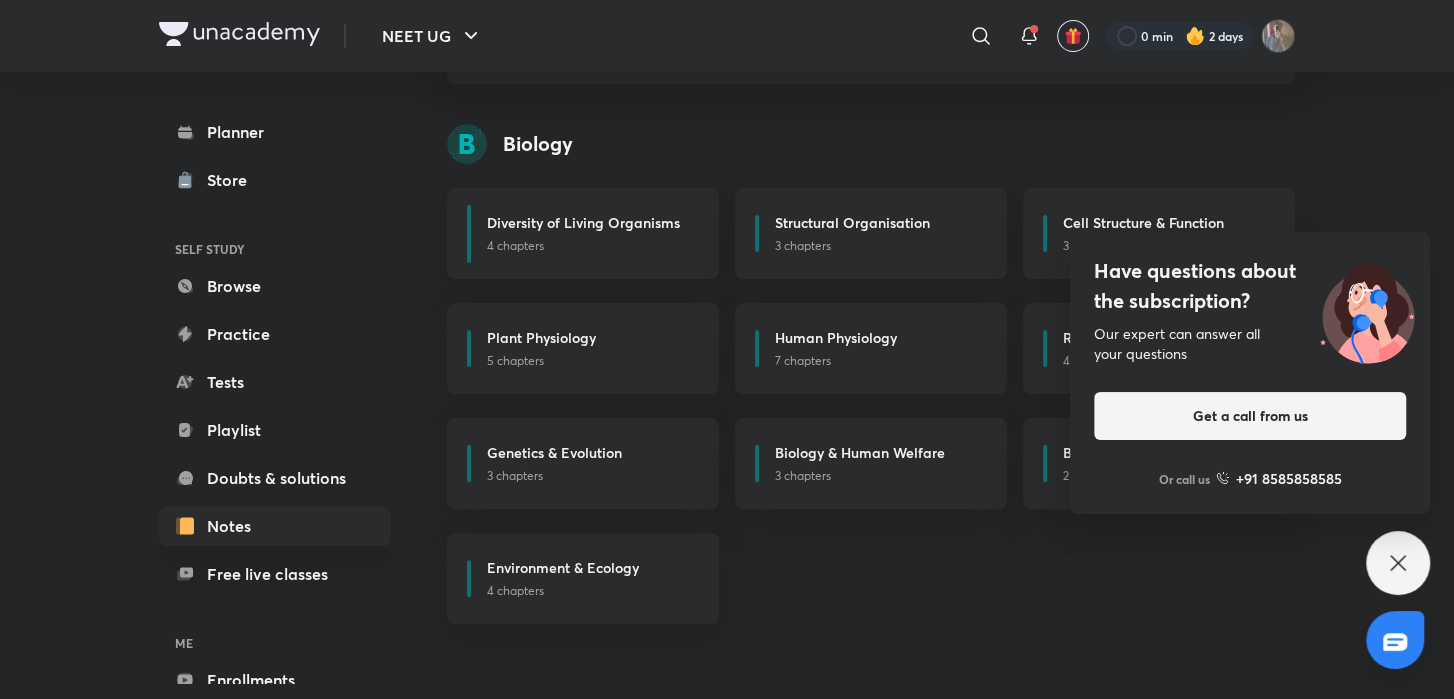 click on "Have questions about the subscription? Our expert can answer all your questions Get a call from us Or call us +91 8585858585" at bounding box center (1398, 563) 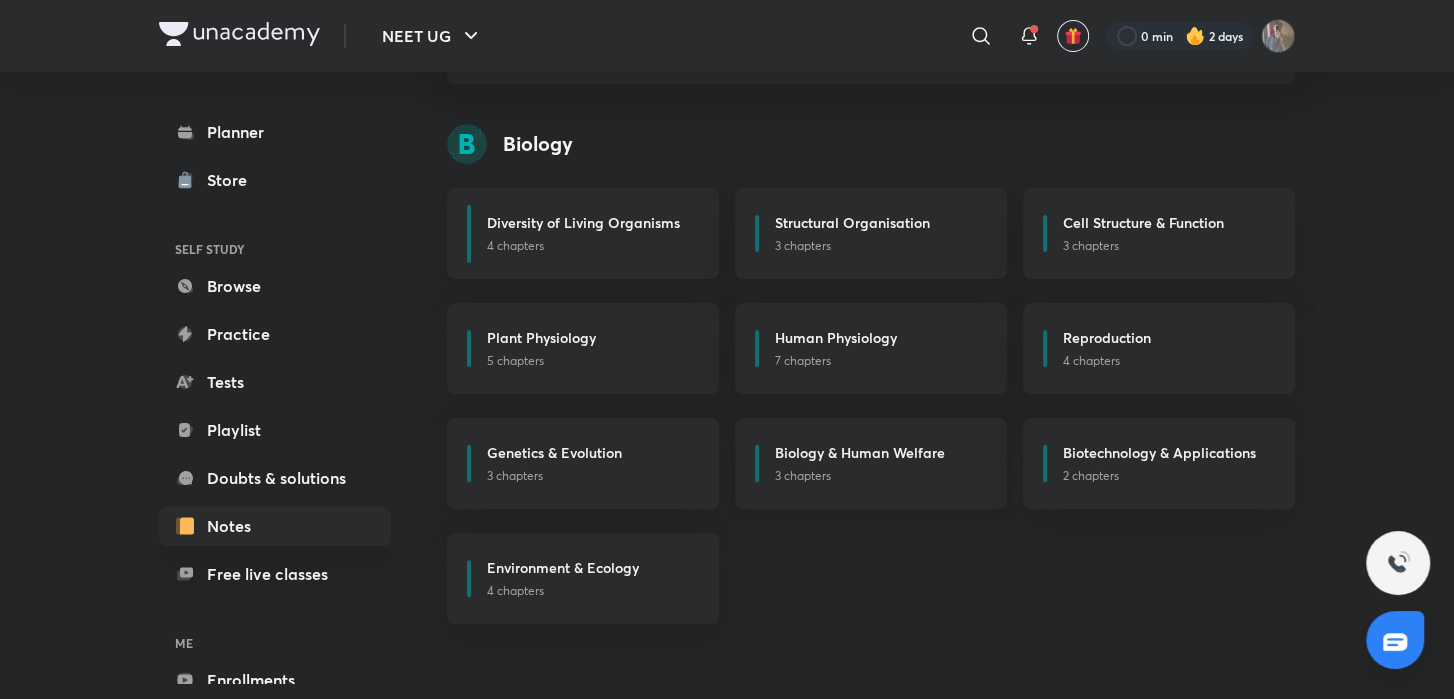 click on "Biology & Human Welfare 3 chapters" at bounding box center [871, 463] 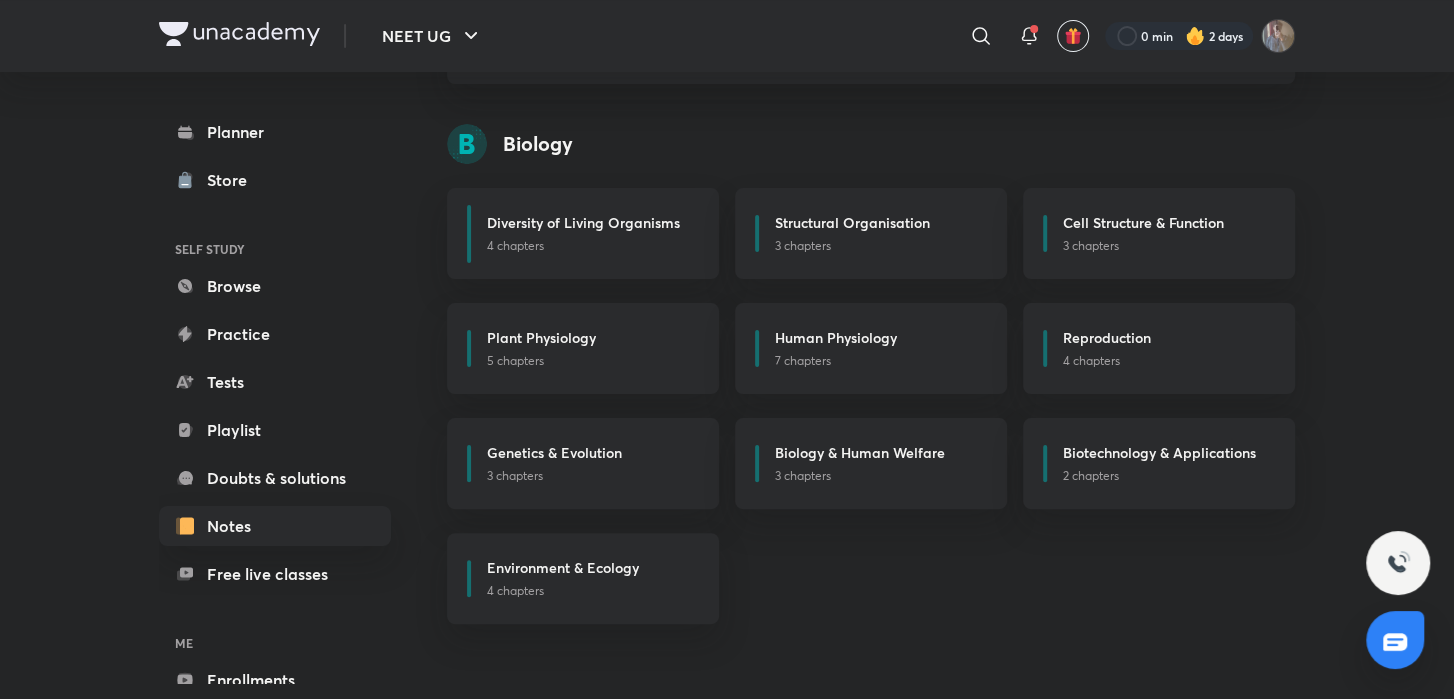 click on "Diversity of Living Organisms 4 chapters Structural Organisation 3 chapters Cell Structure & Function 3 chapters Plant Physiology 5 chapters Human Physiology 7 chapters Reproduction 4 chapters Genetics & Evolution 3 chapters Biology & Human Welfare 3 chapters Biotechnology & Applications 2 chapters Environment & Ecology 4 chapters" at bounding box center [871, 406] 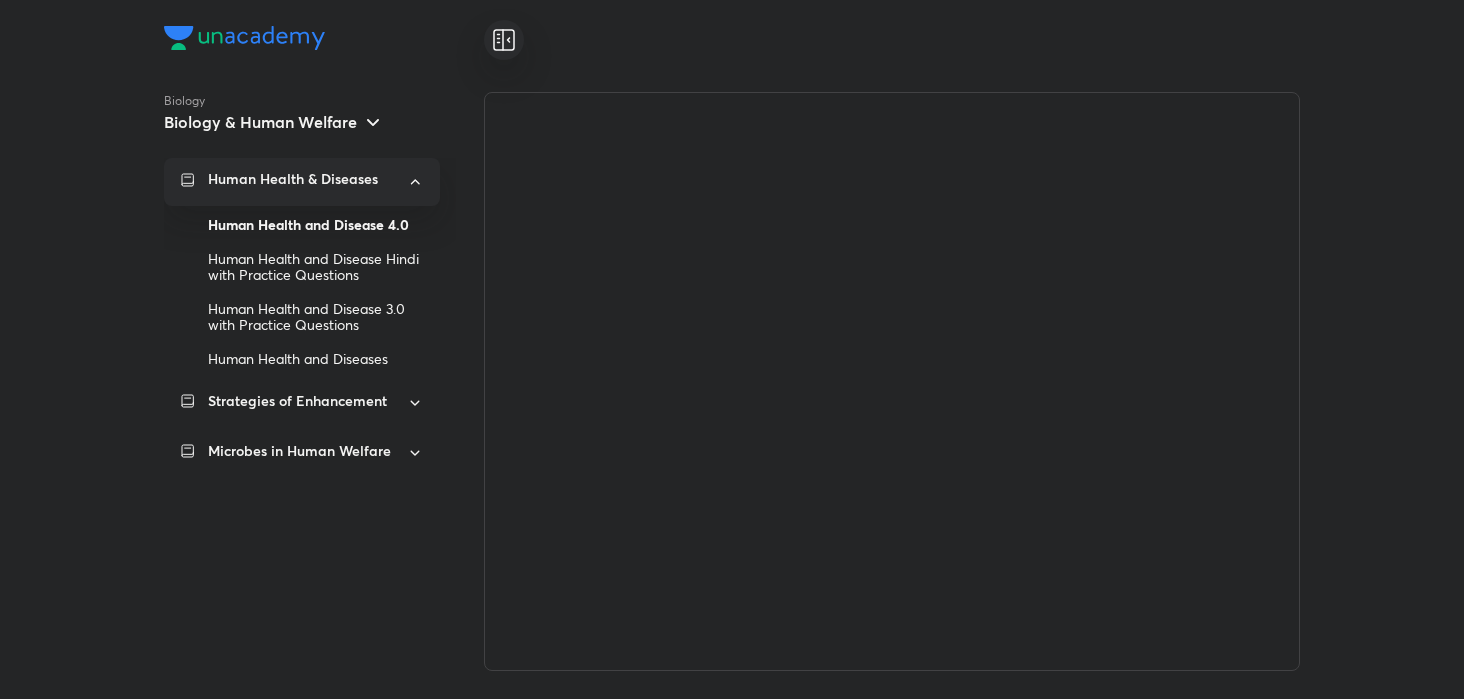scroll, scrollTop: 0, scrollLeft: 0, axis: both 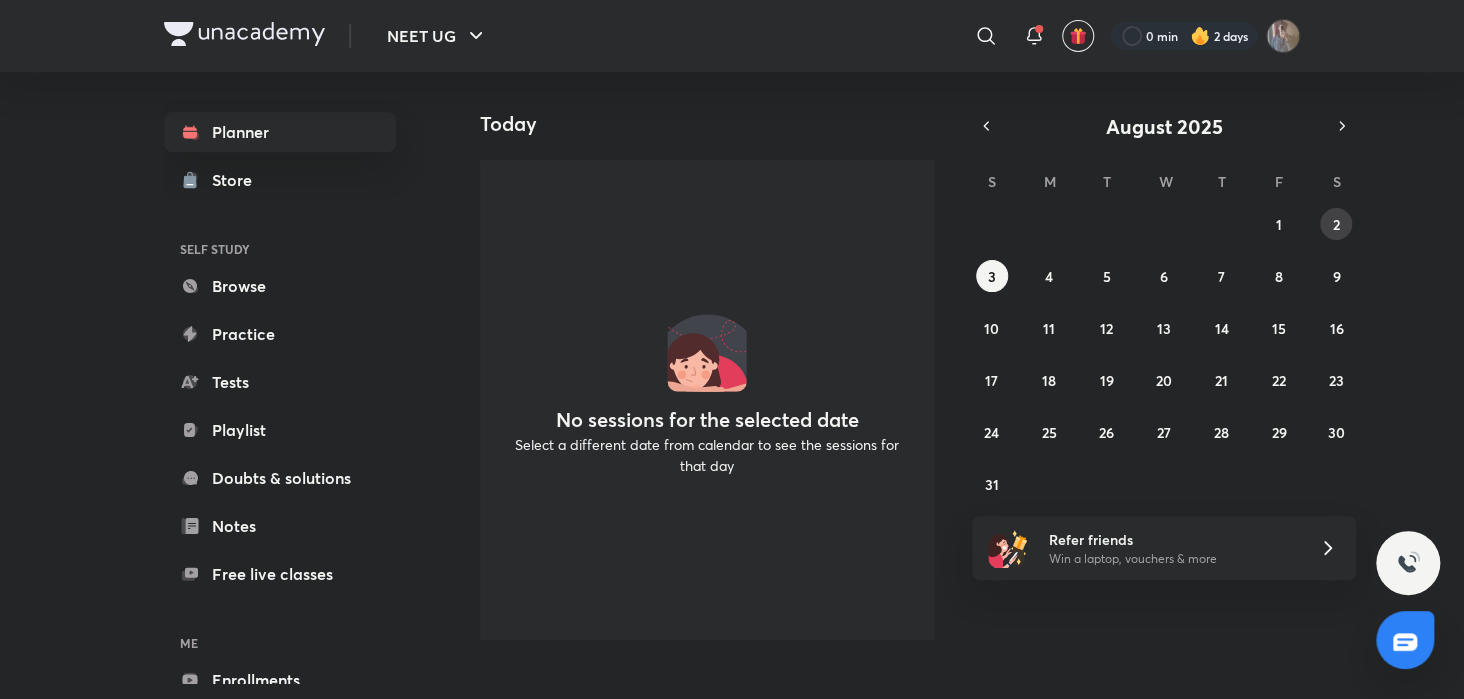 click on "2" at bounding box center (1336, 224) 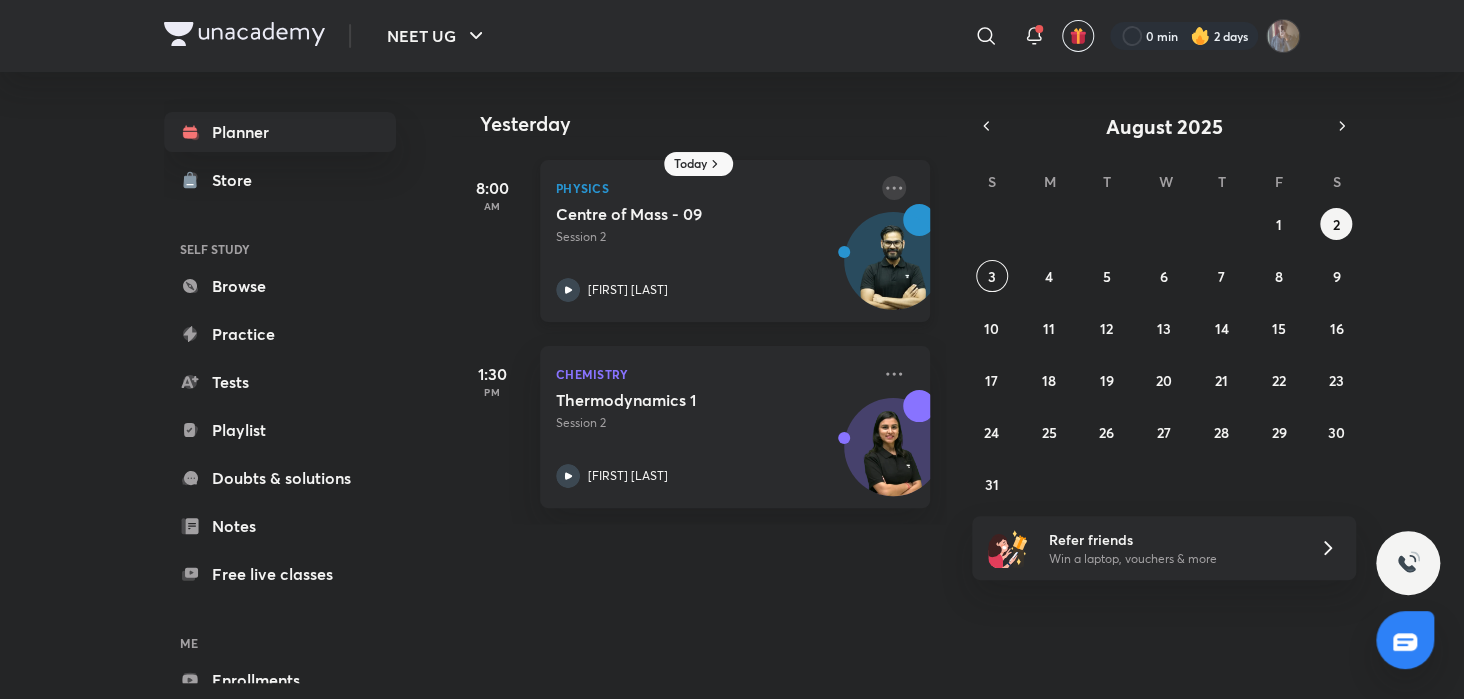 click 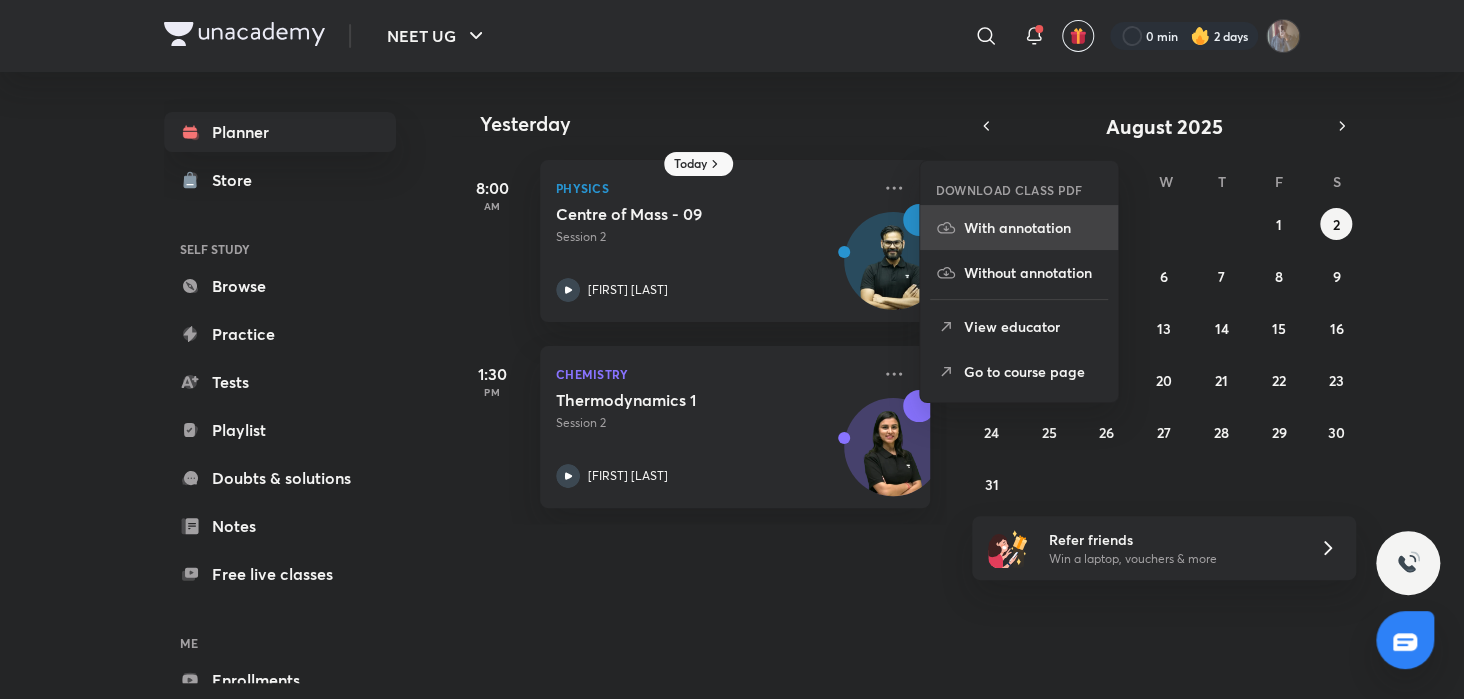 click on "With annotation" at bounding box center [1019, 227] 